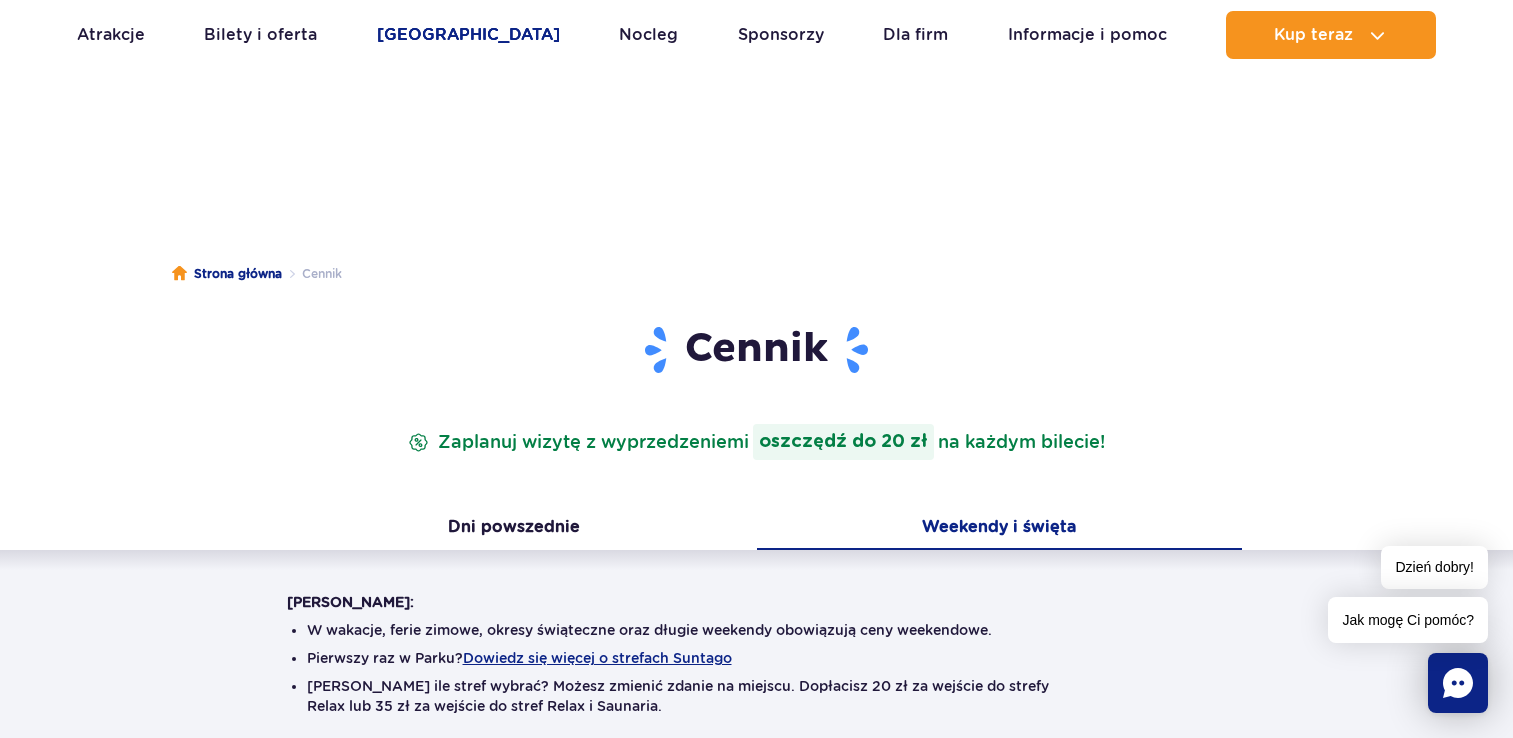 scroll, scrollTop: 720, scrollLeft: 0, axis: vertical 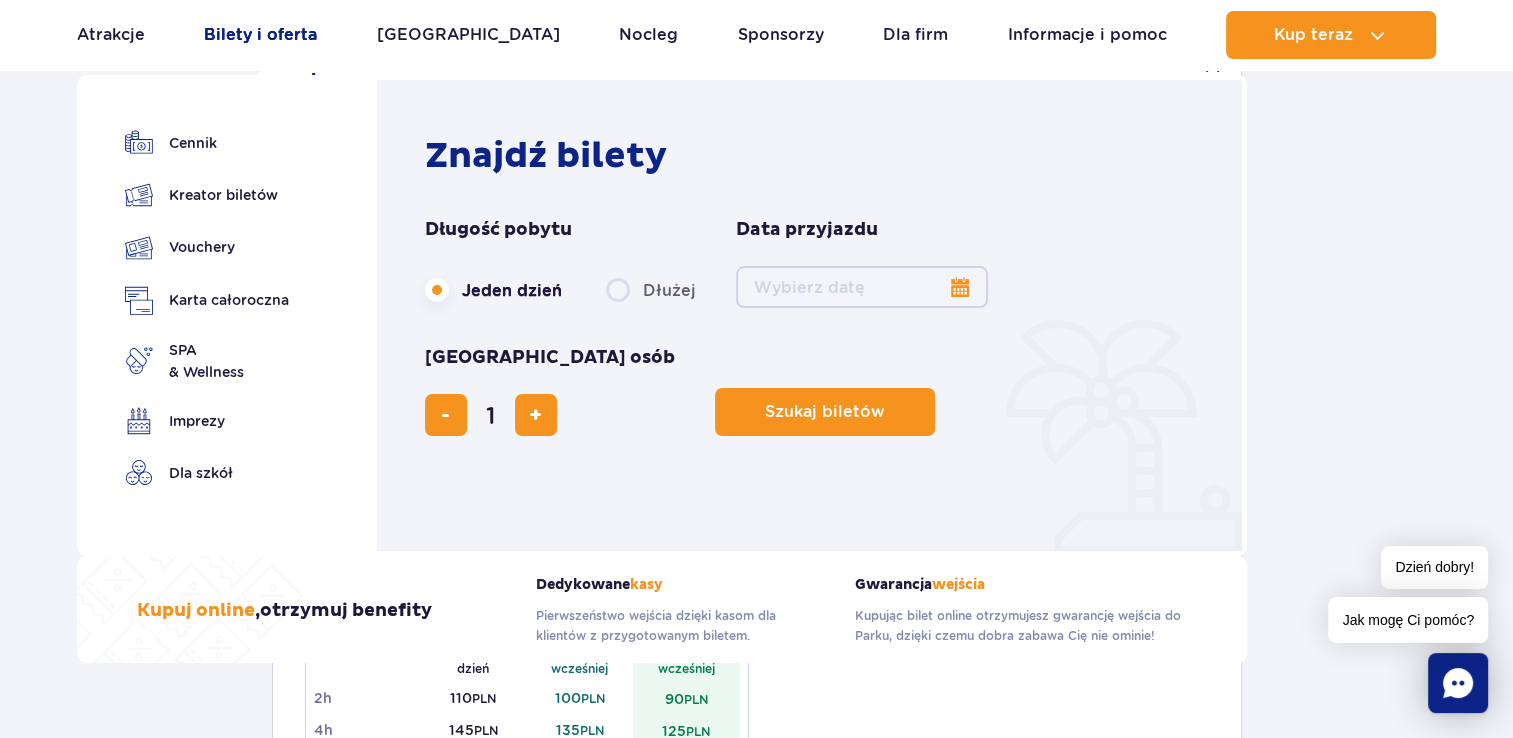 click on "Bilety i oferta" at bounding box center (260, 35) 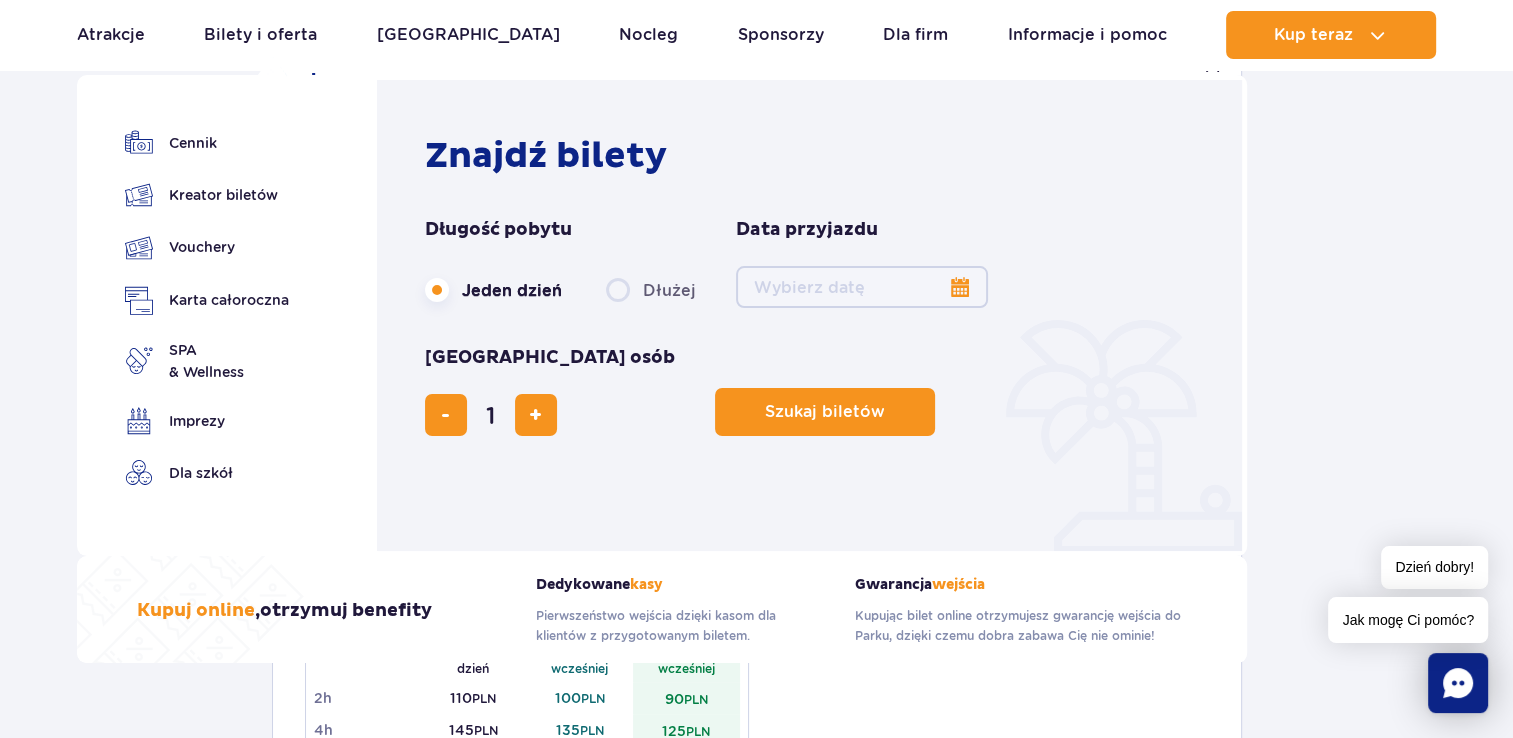 click on "Date from" at bounding box center [862, 287] 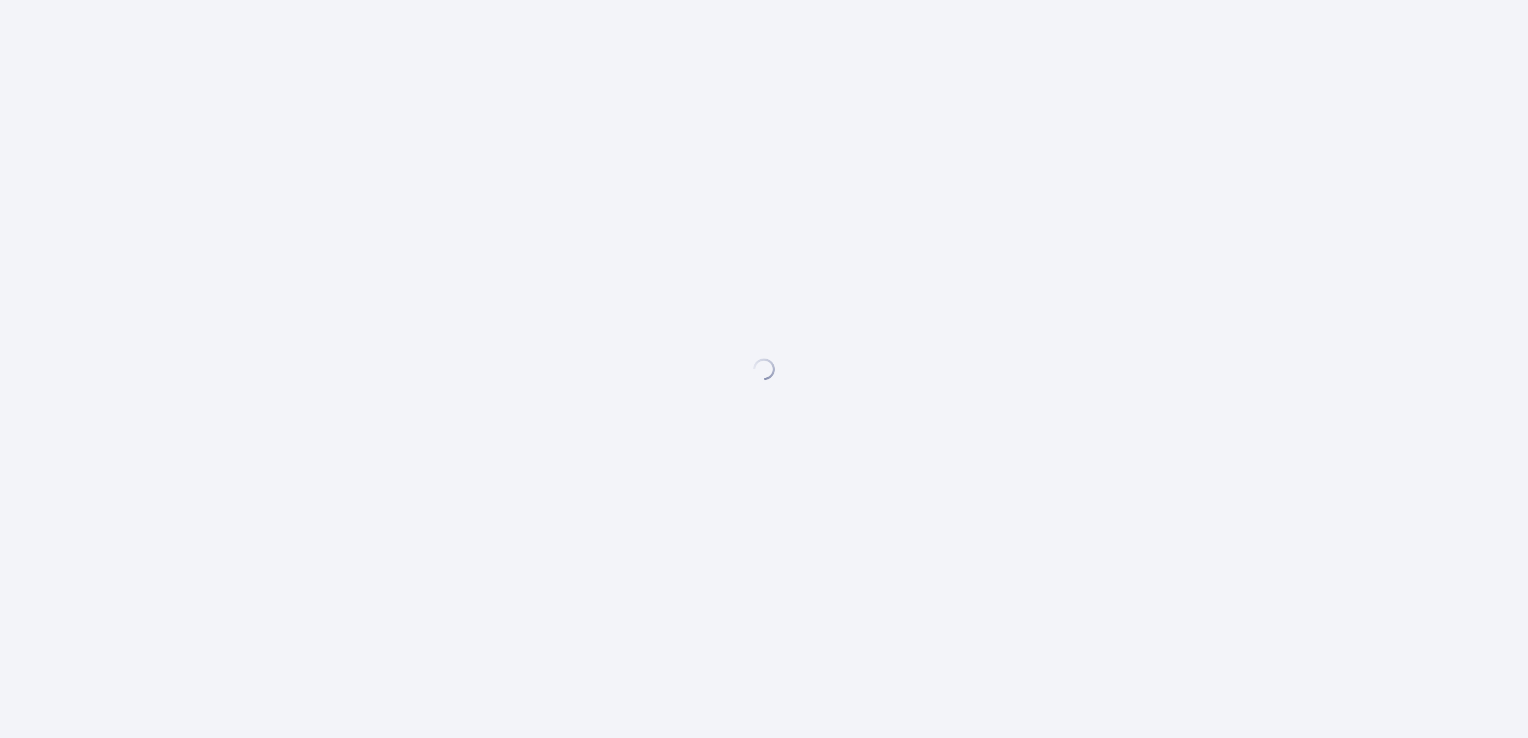 scroll, scrollTop: 0, scrollLeft: 0, axis: both 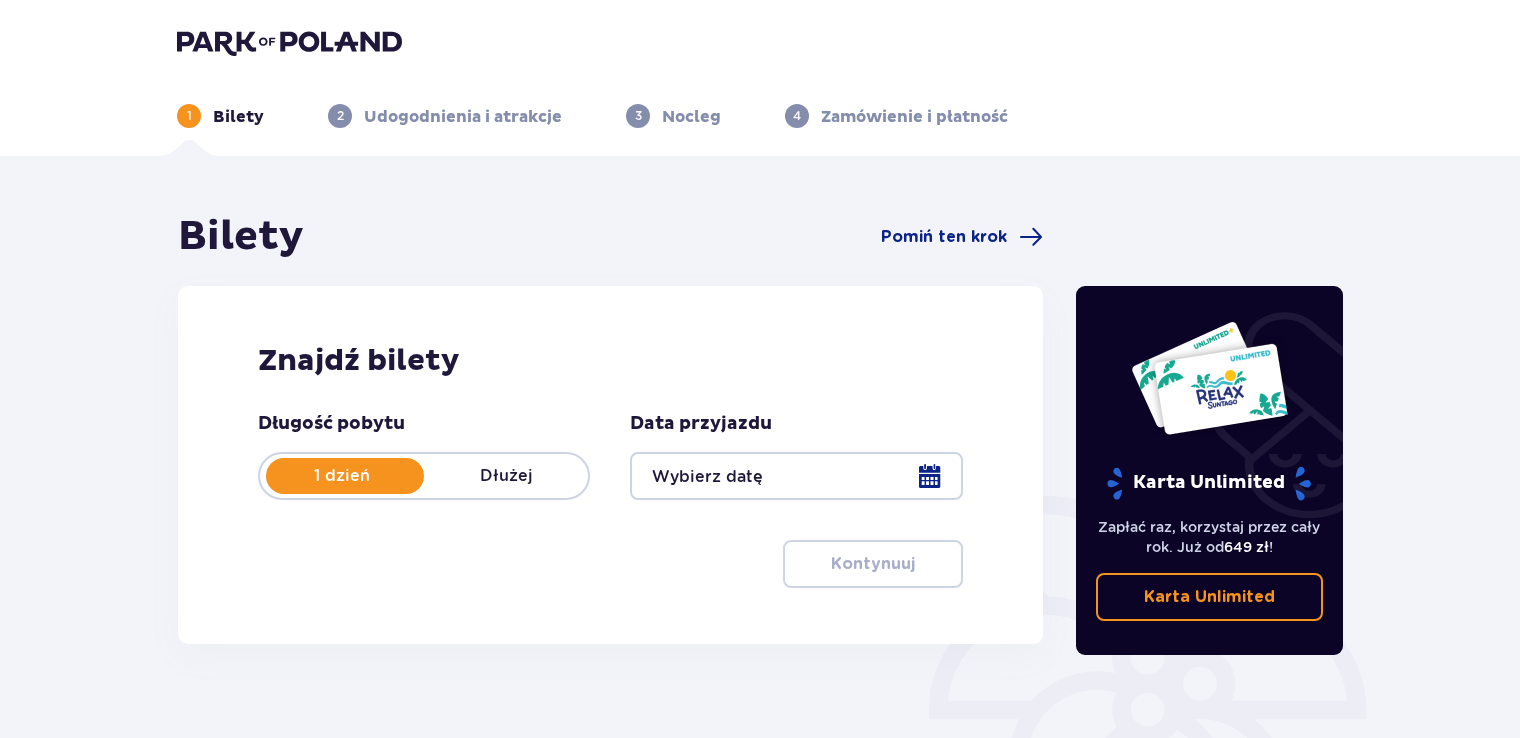 click at bounding box center [796, 476] 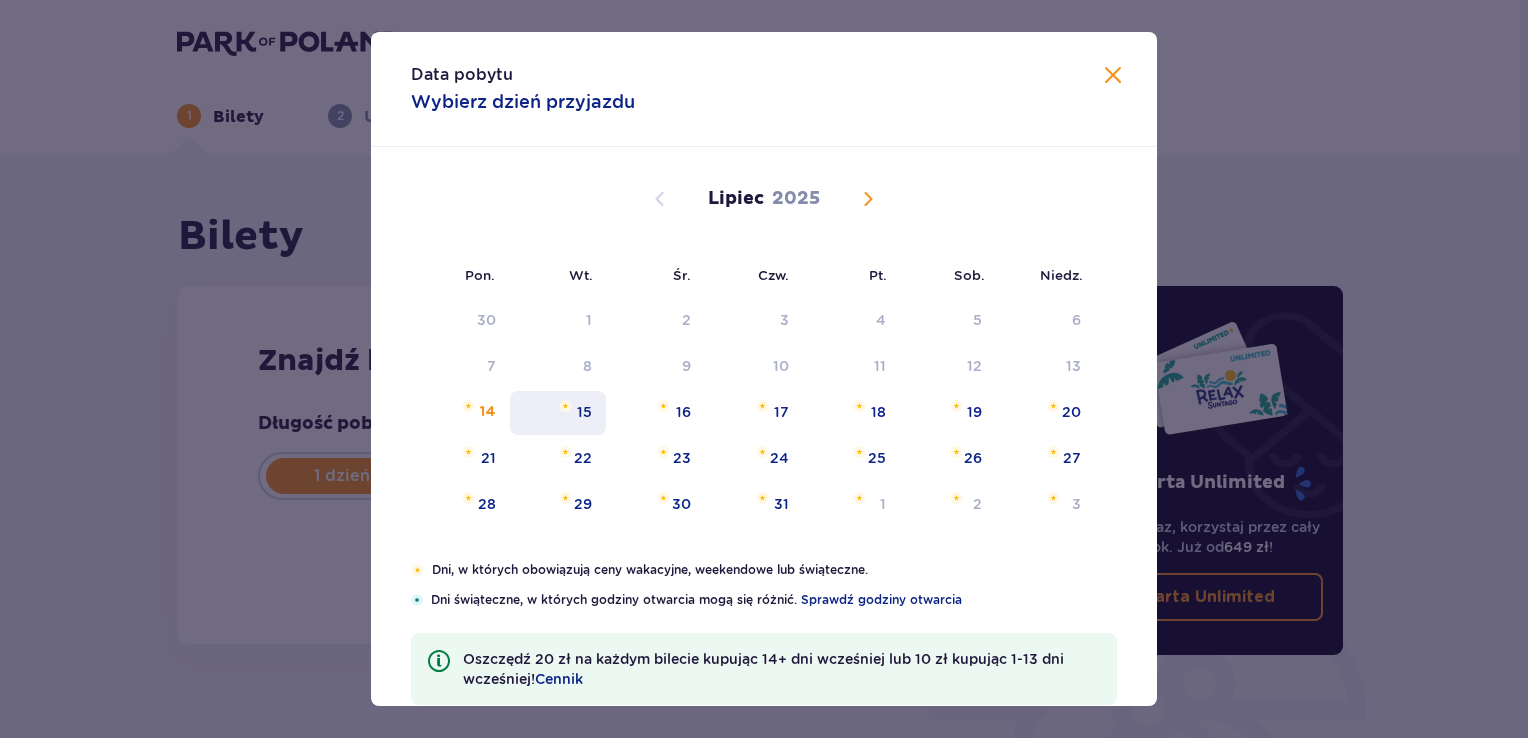 click on "15" at bounding box center [558, 413] 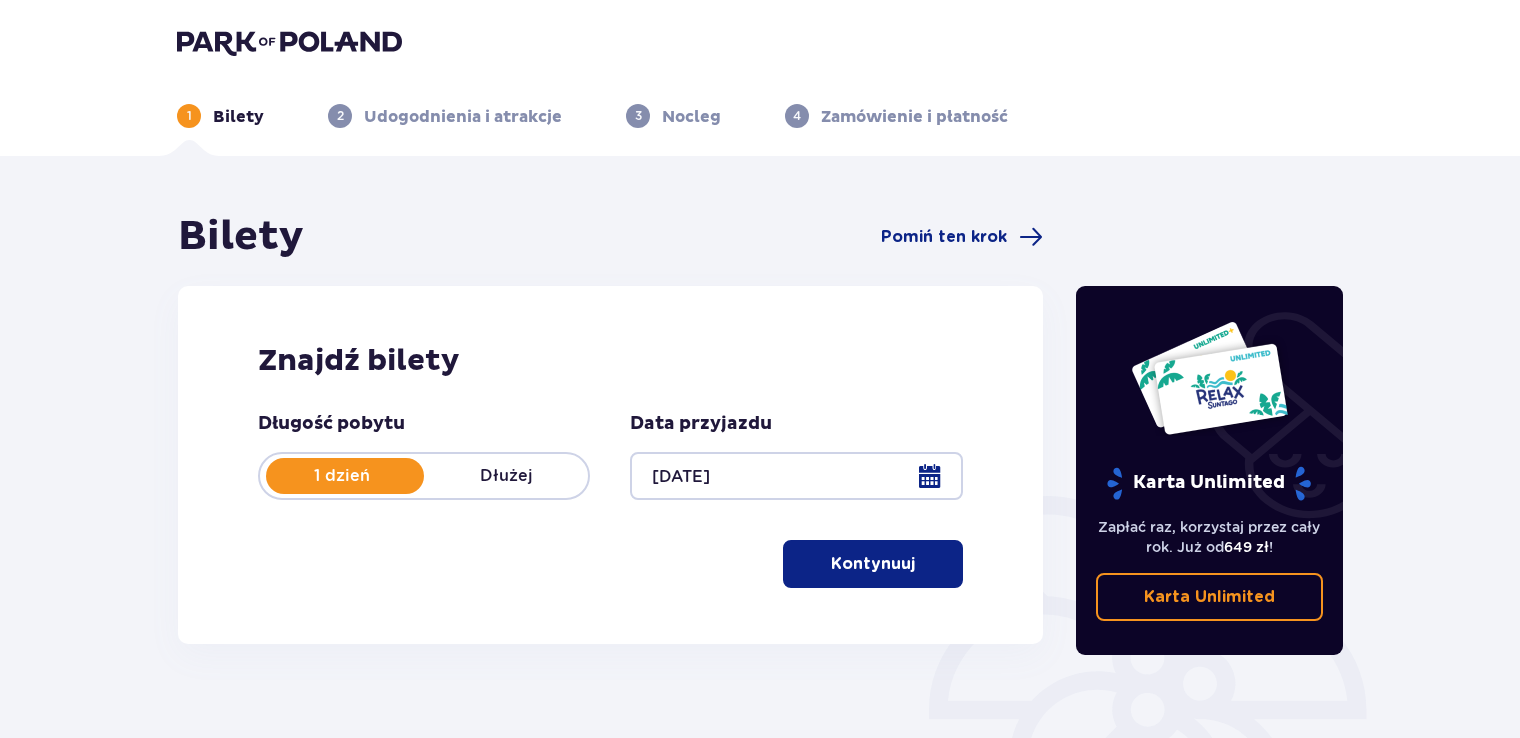 click on "Kontynuuj" at bounding box center (873, 564) 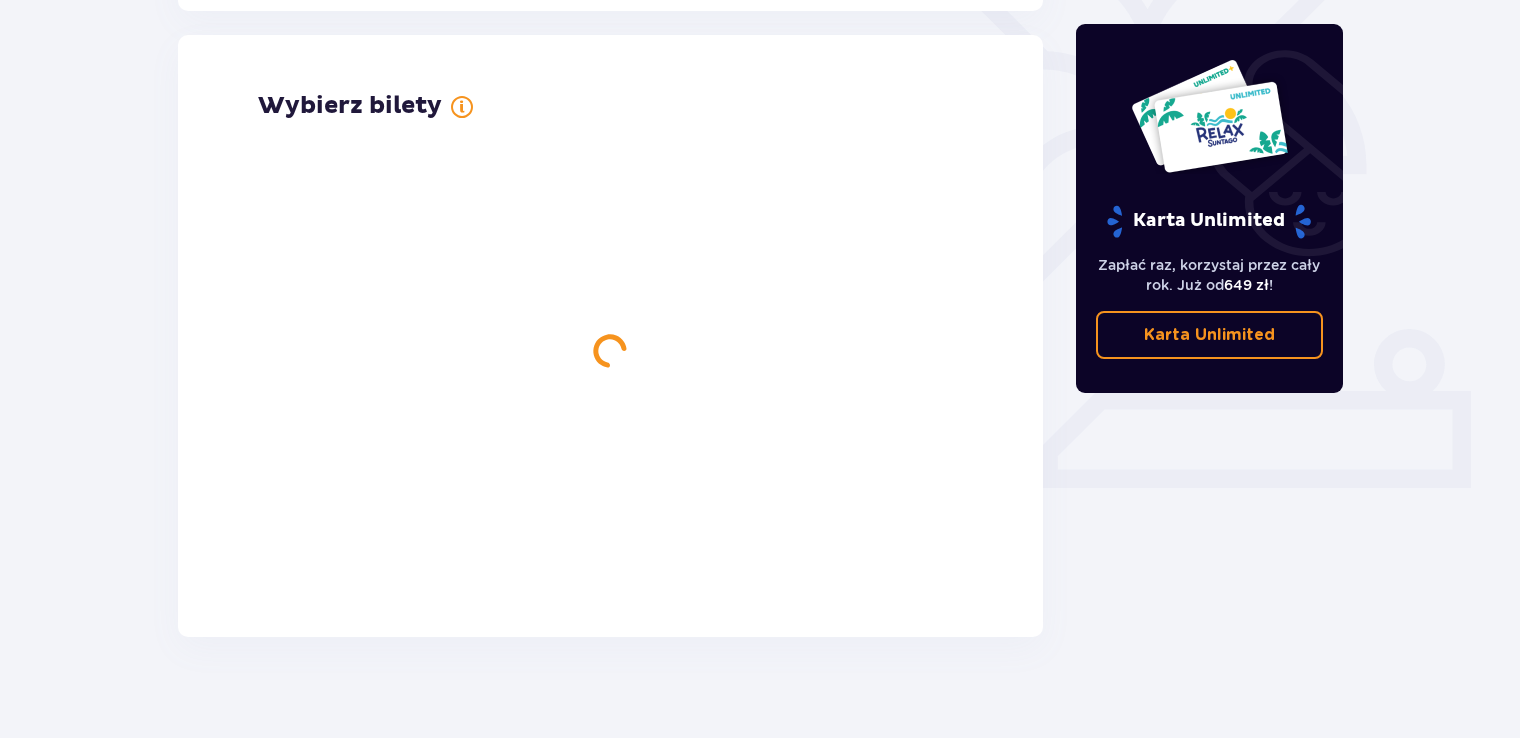 scroll, scrollTop: 556, scrollLeft: 0, axis: vertical 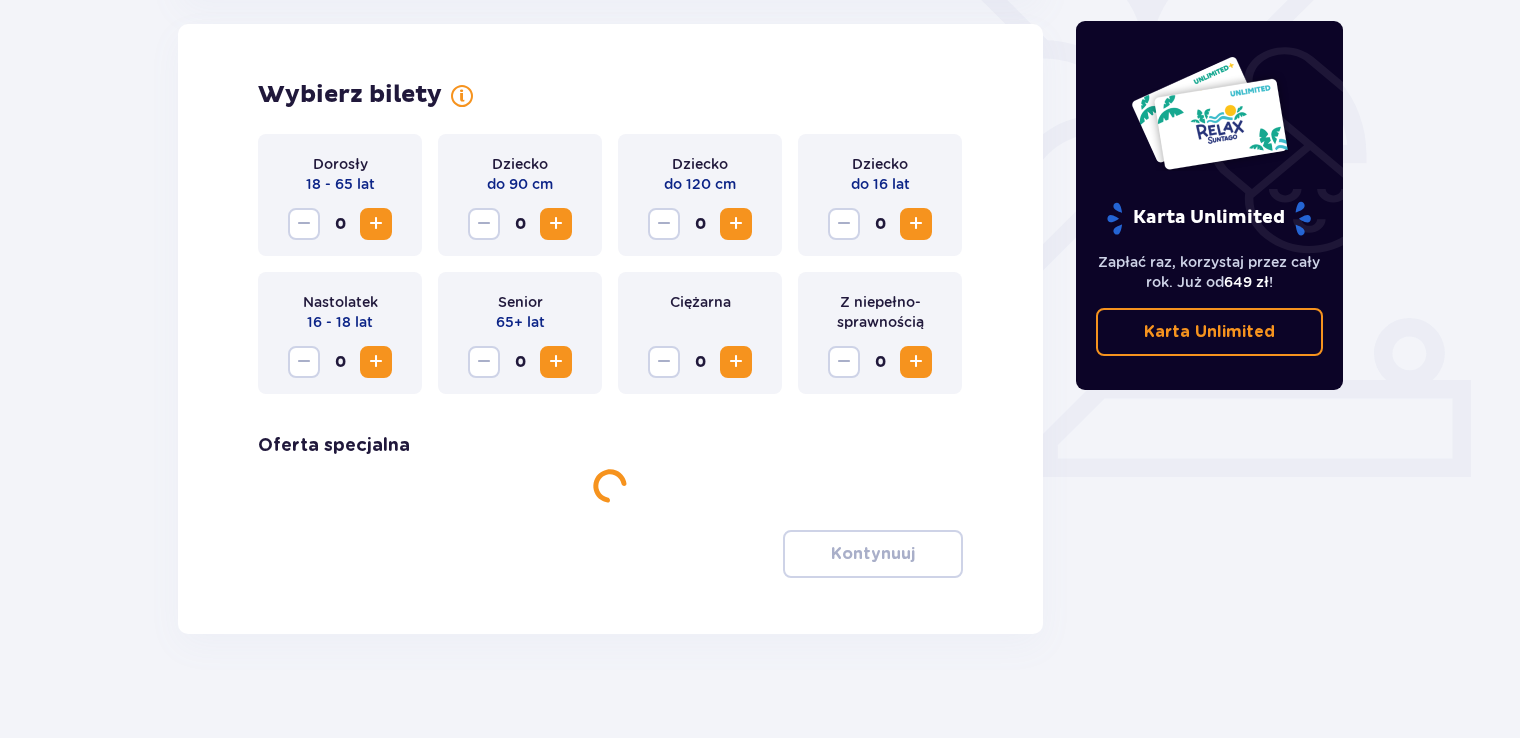 click at bounding box center (376, 224) 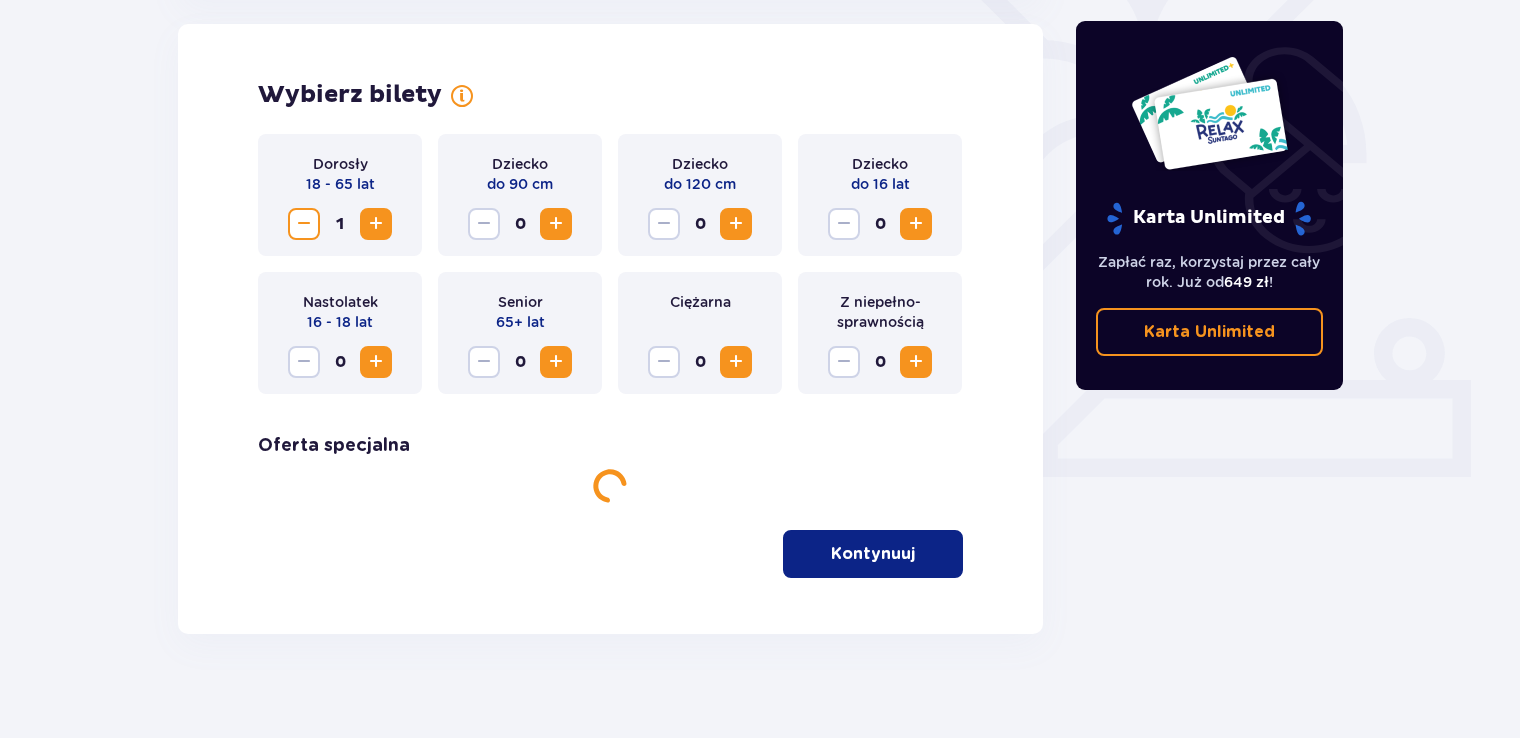 click at bounding box center [376, 224] 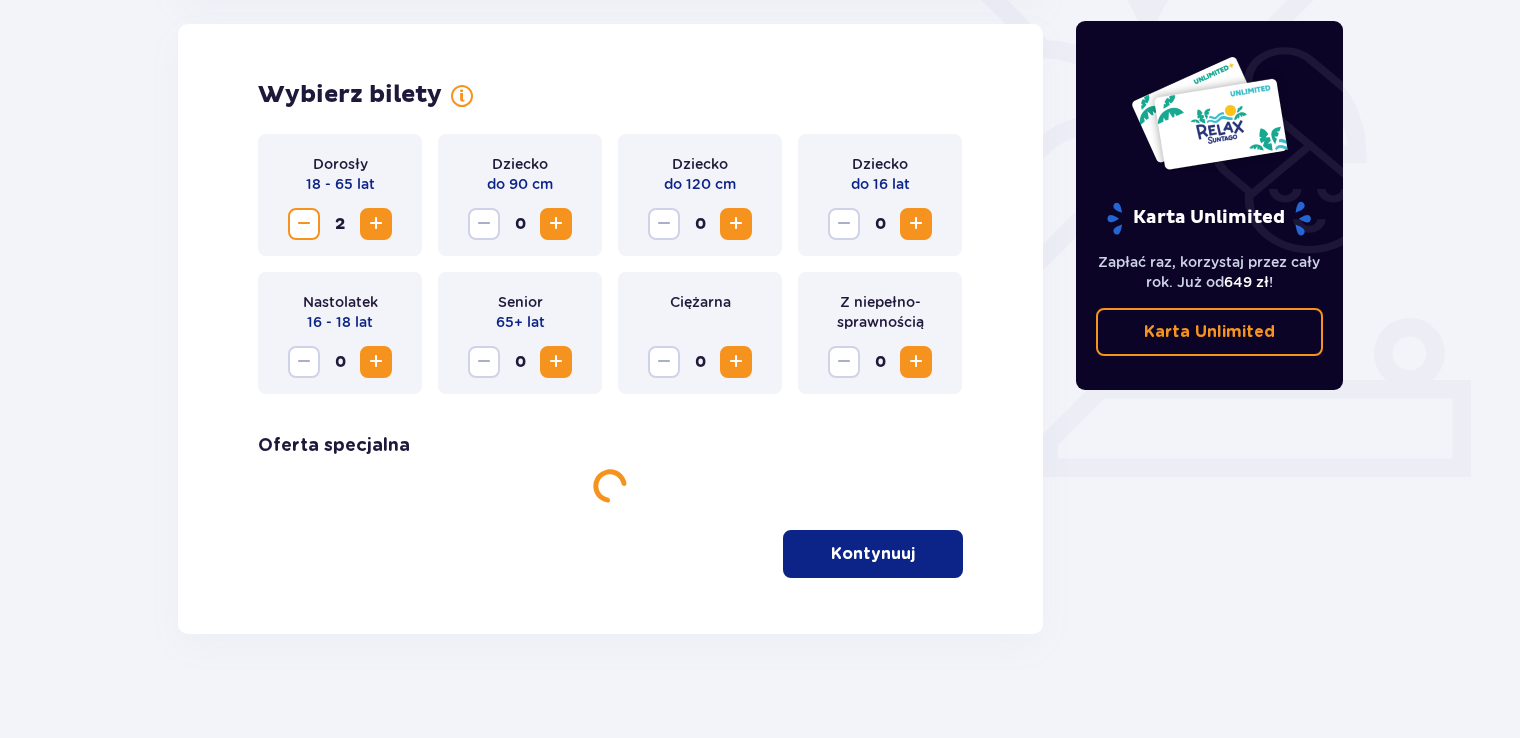 click at bounding box center (376, 224) 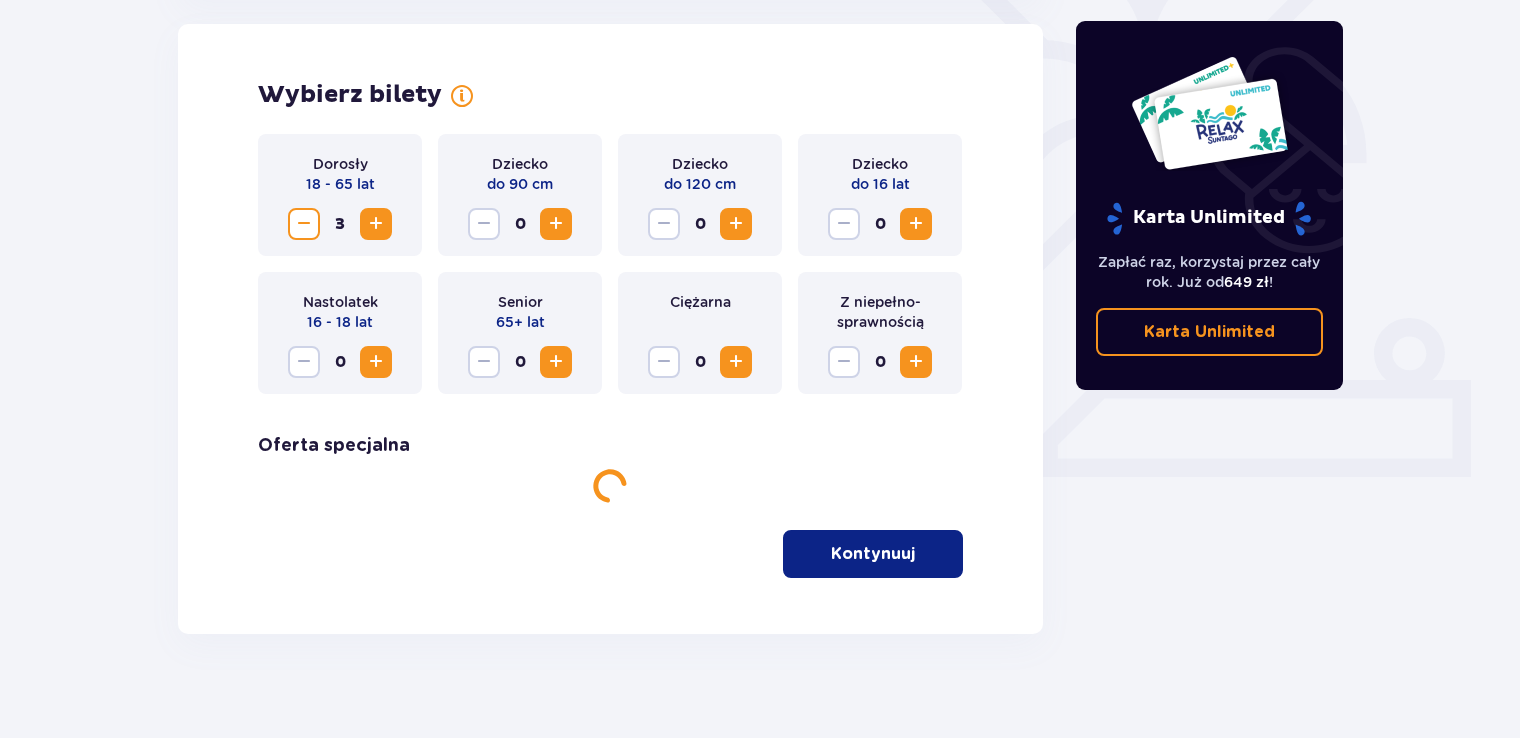 click at bounding box center [376, 224] 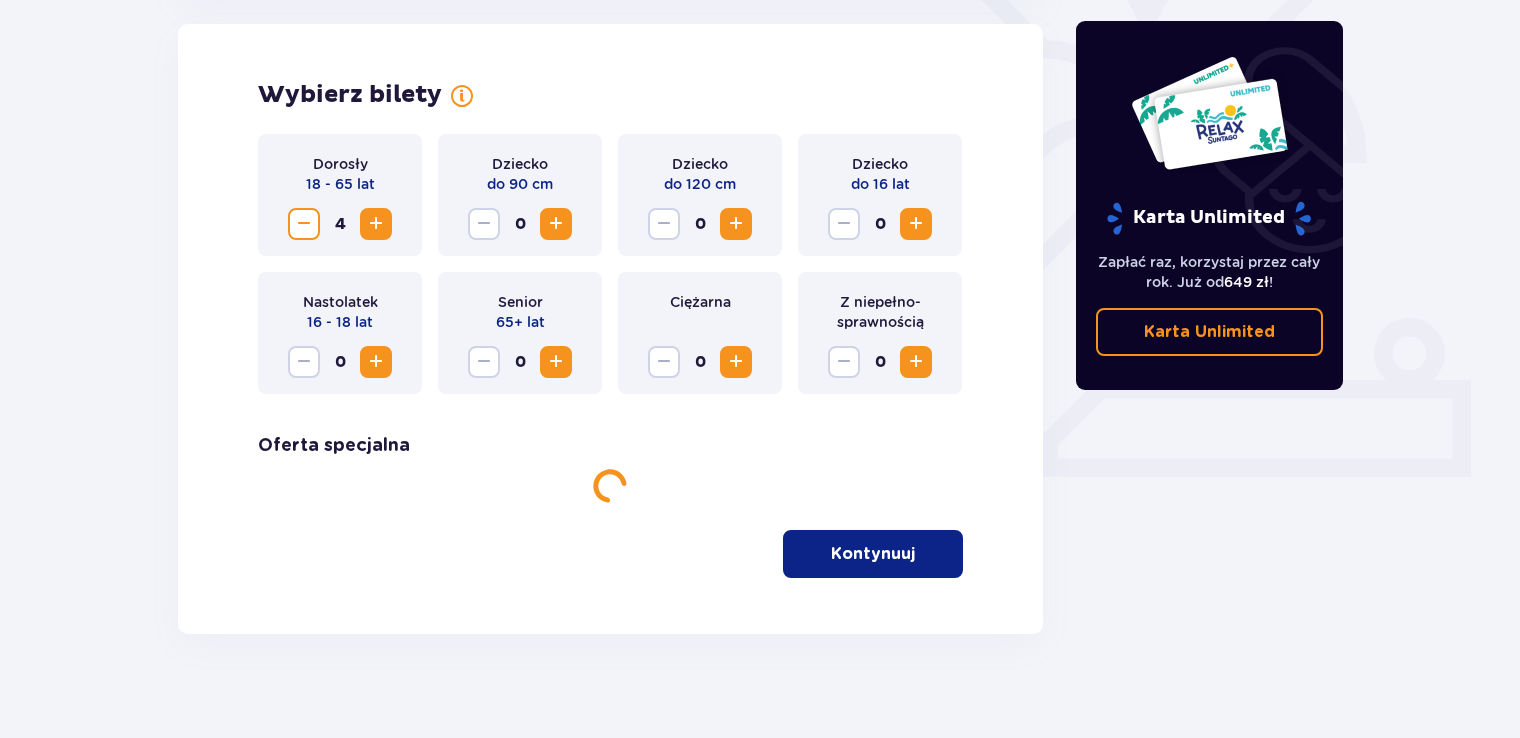 click at bounding box center (376, 224) 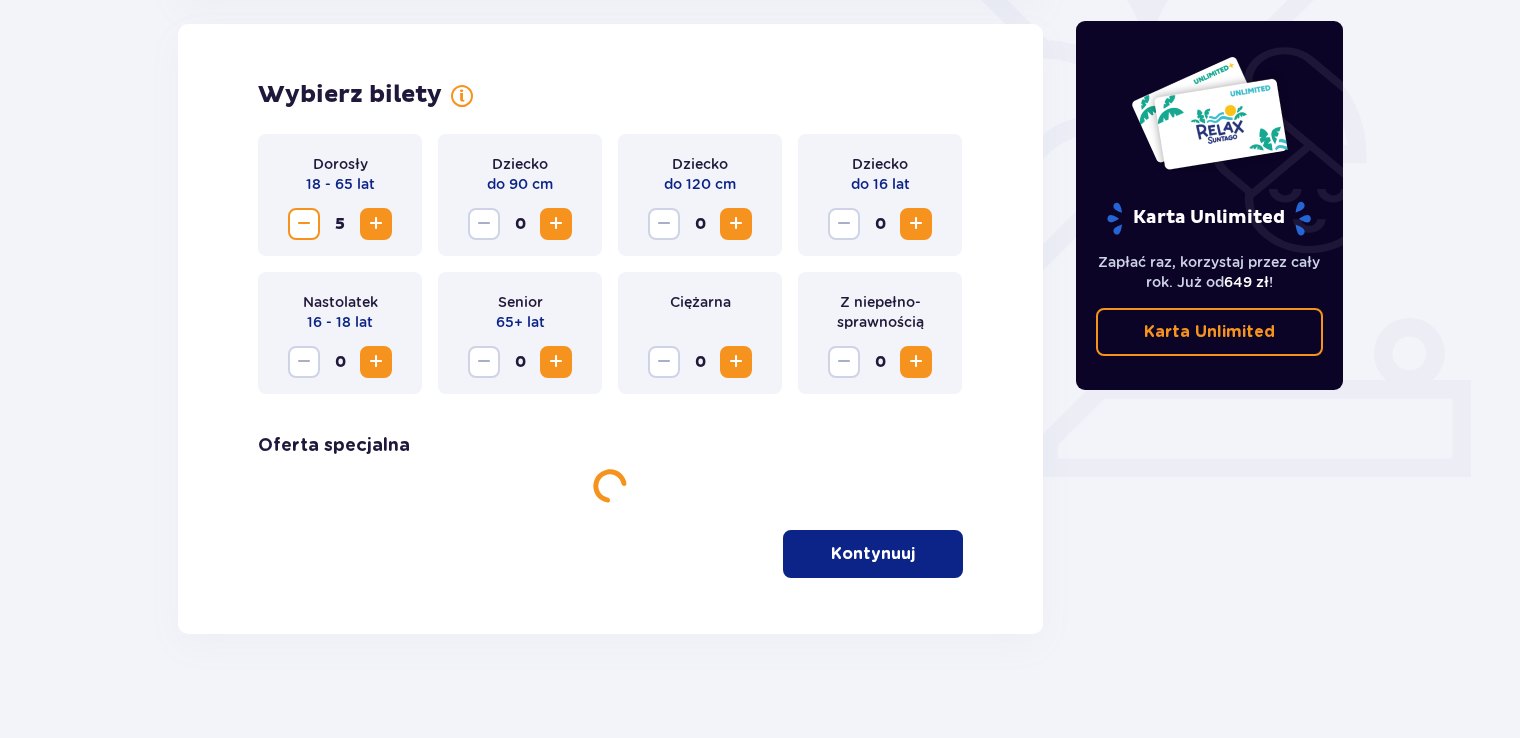 click at bounding box center (916, 224) 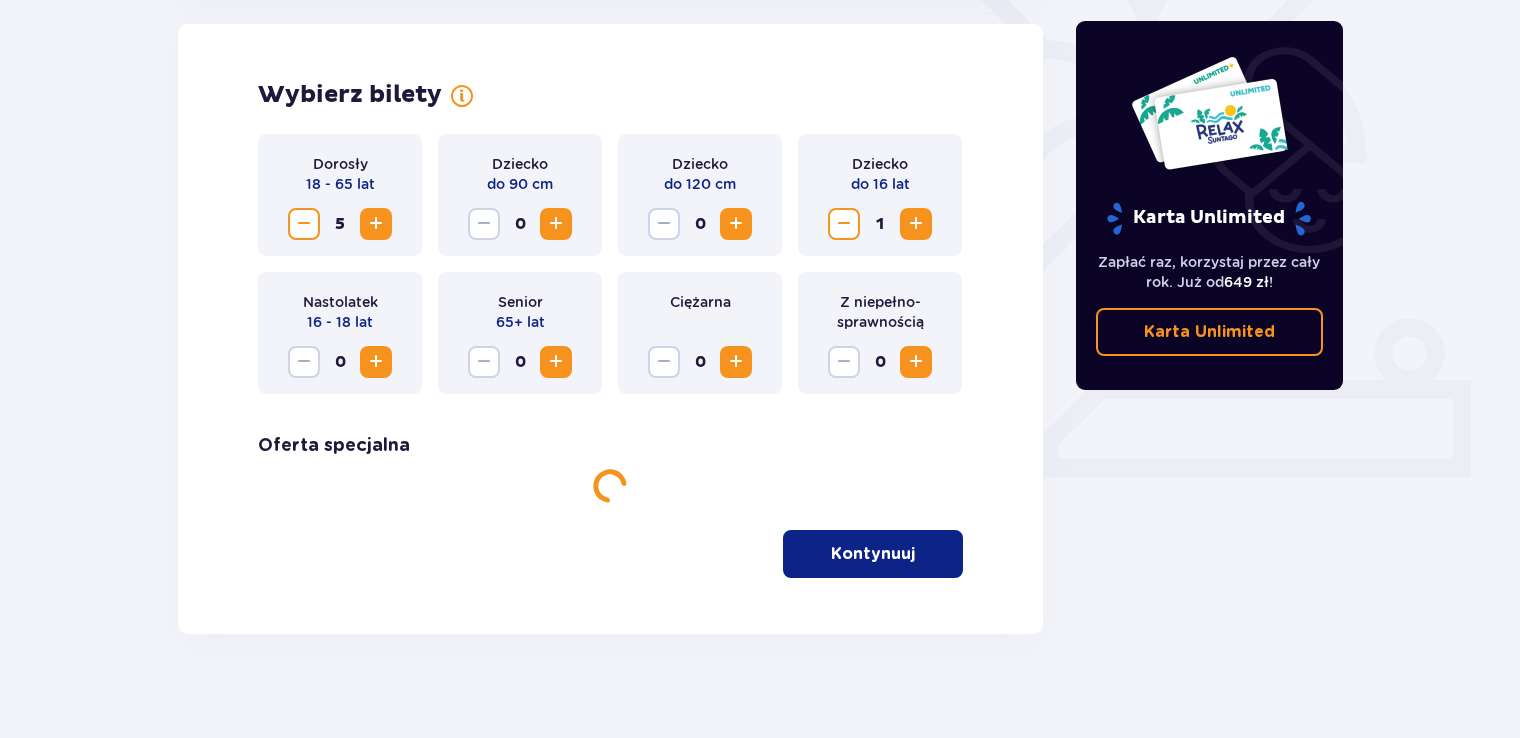 click at bounding box center (916, 224) 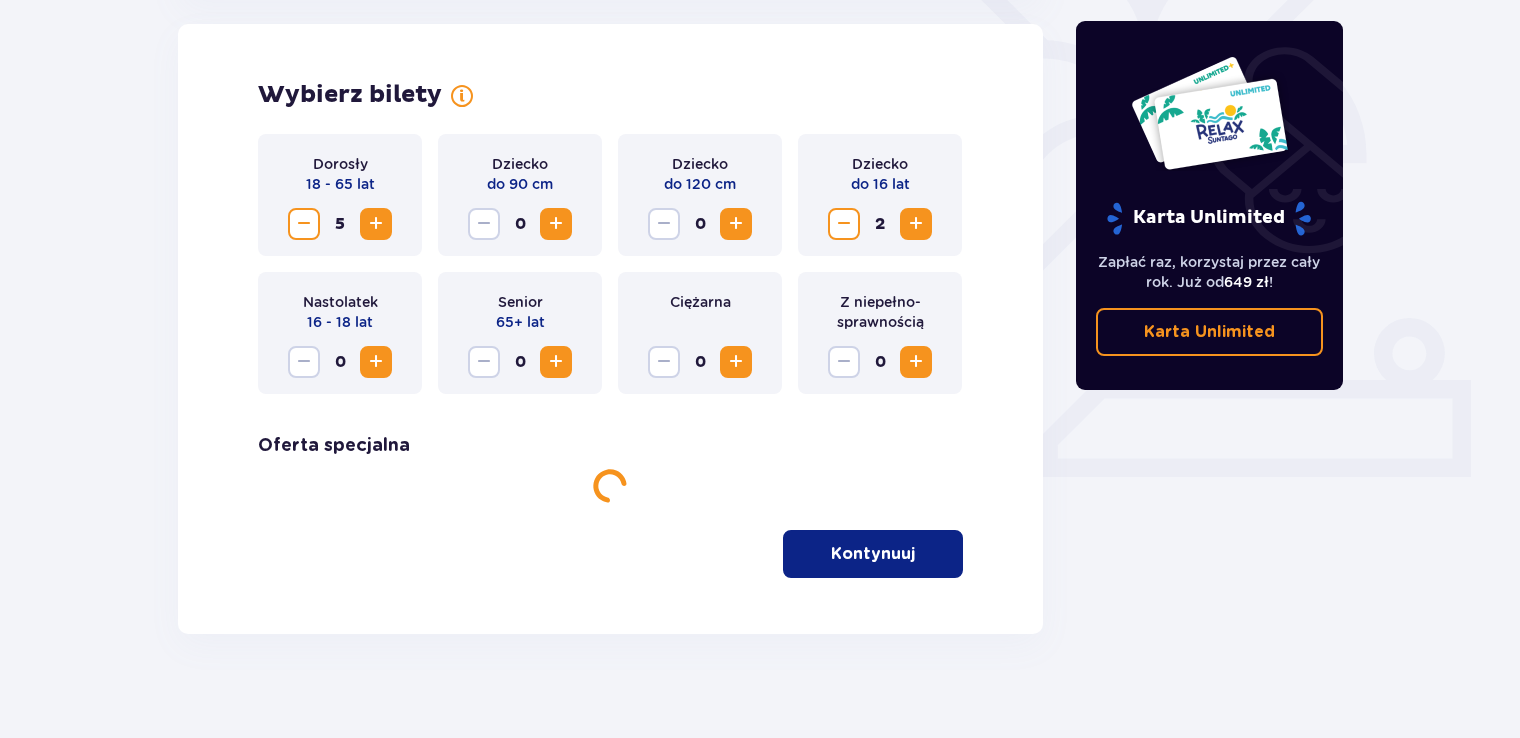 click at bounding box center (916, 224) 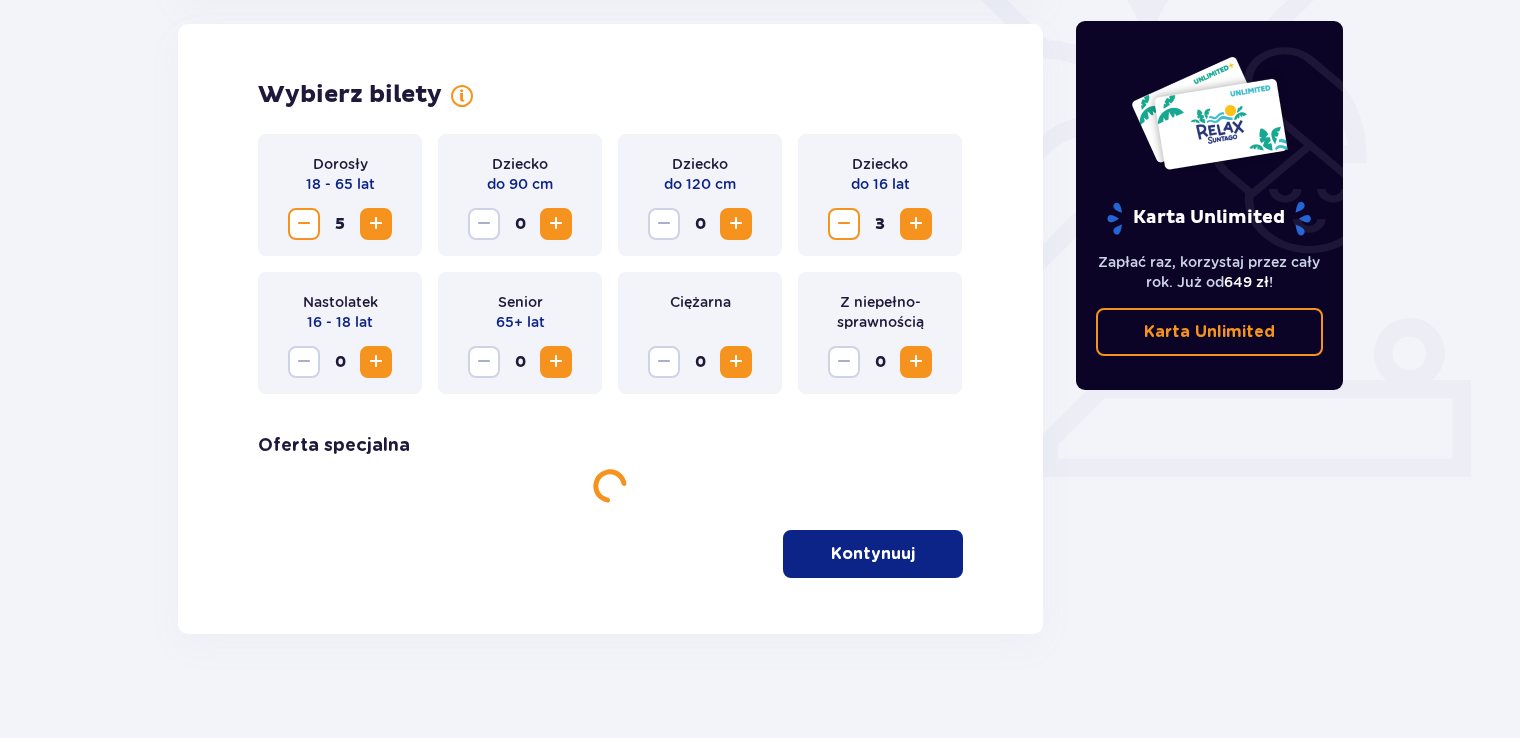 click at bounding box center (304, 224) 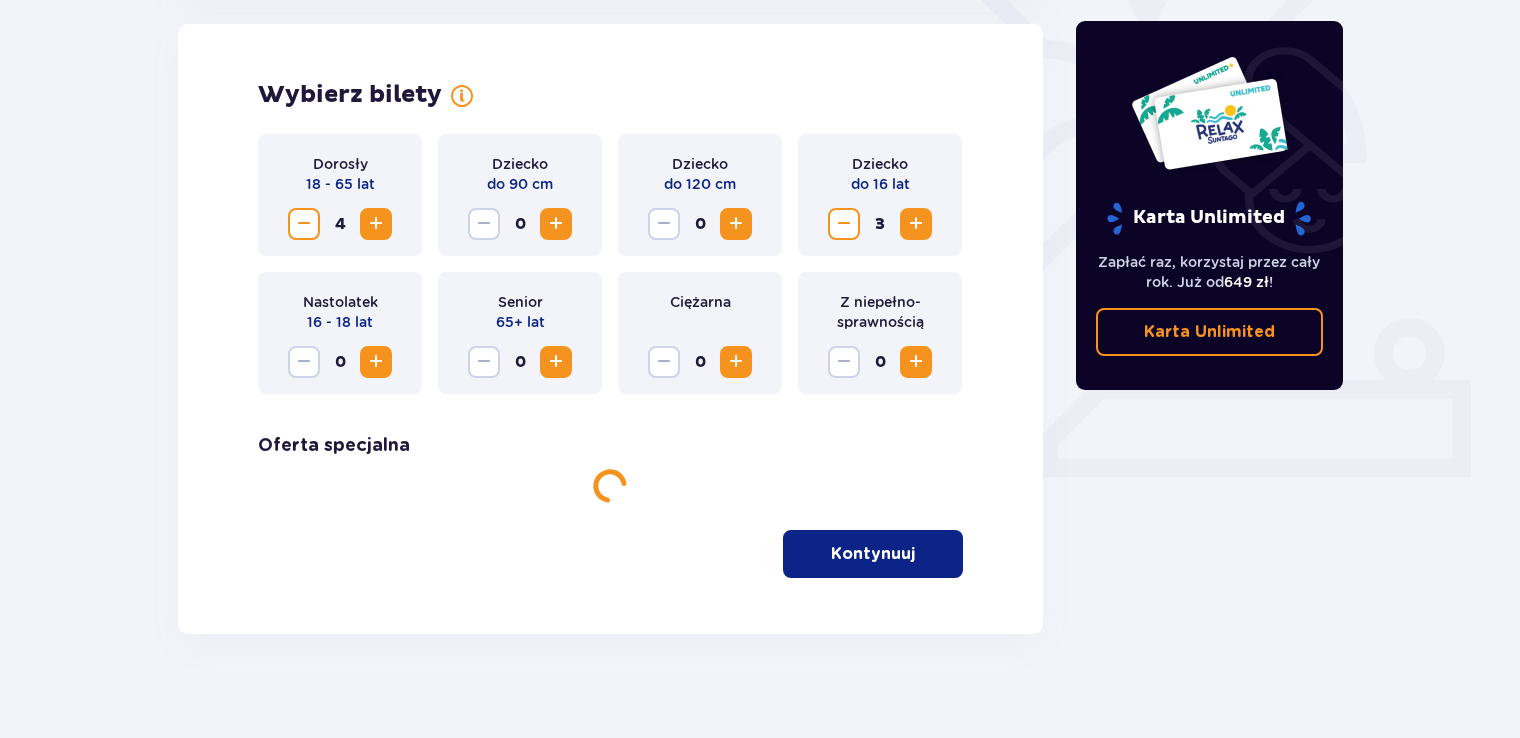 click at bounding box center (376, 362) 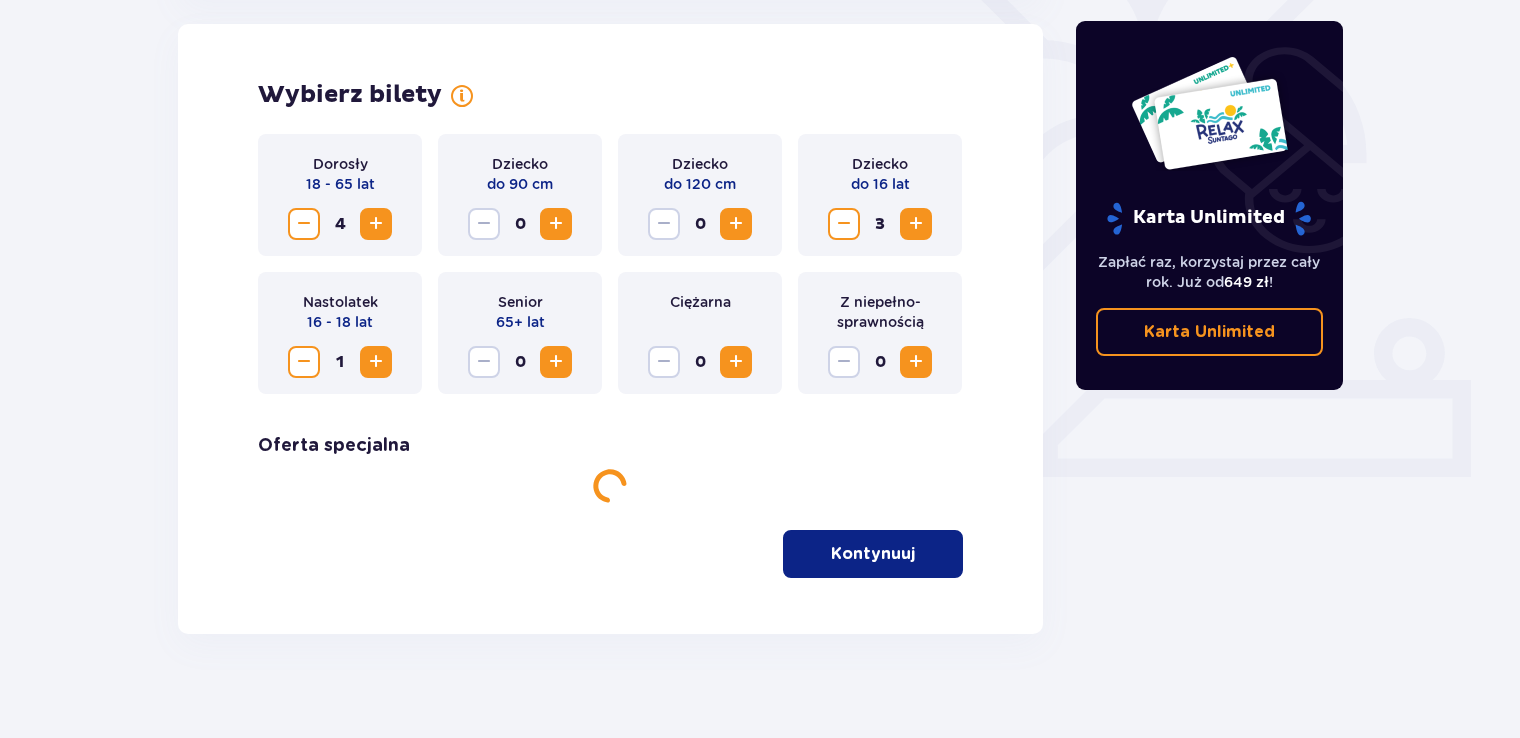 click at bounding box center [556, 362] 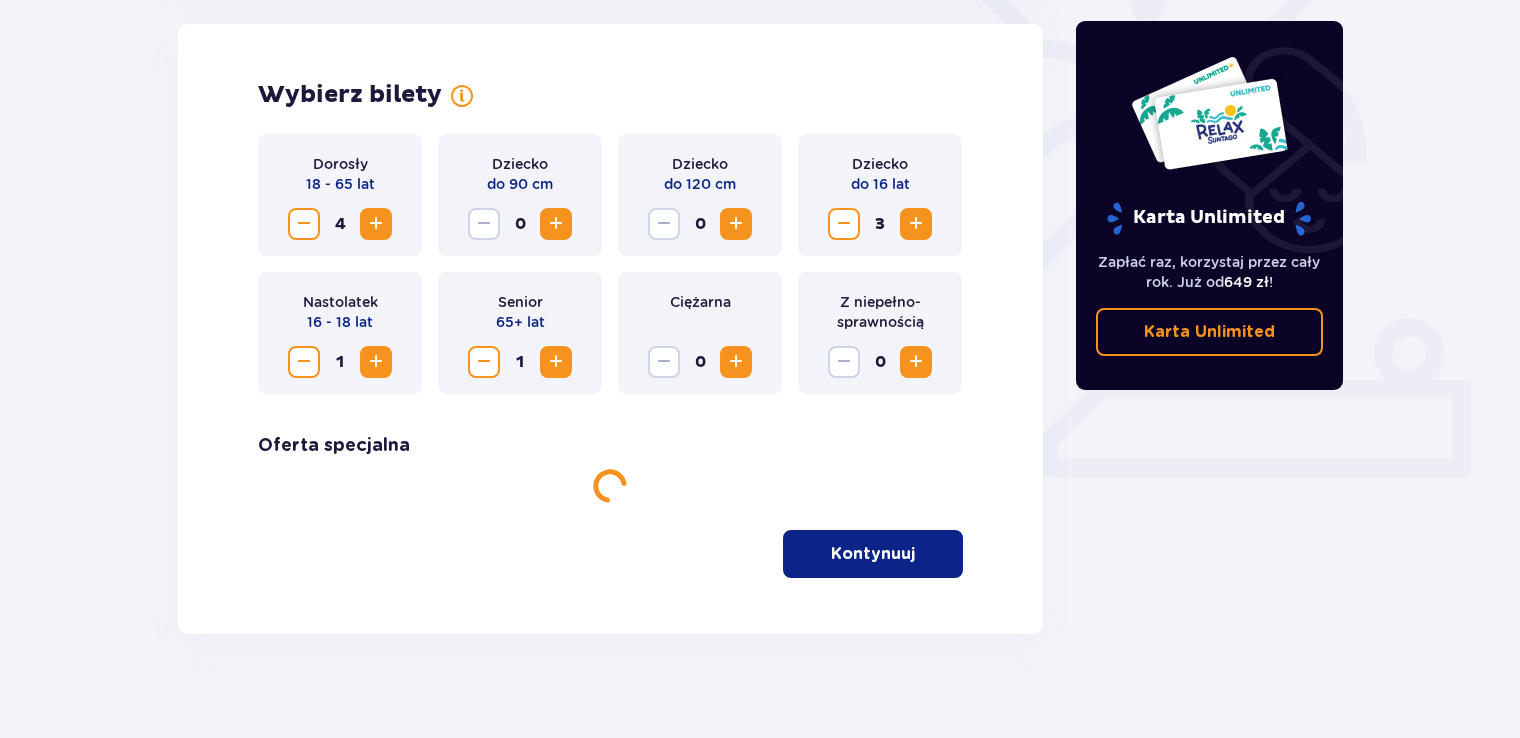 click at bounding box center [916, 224] 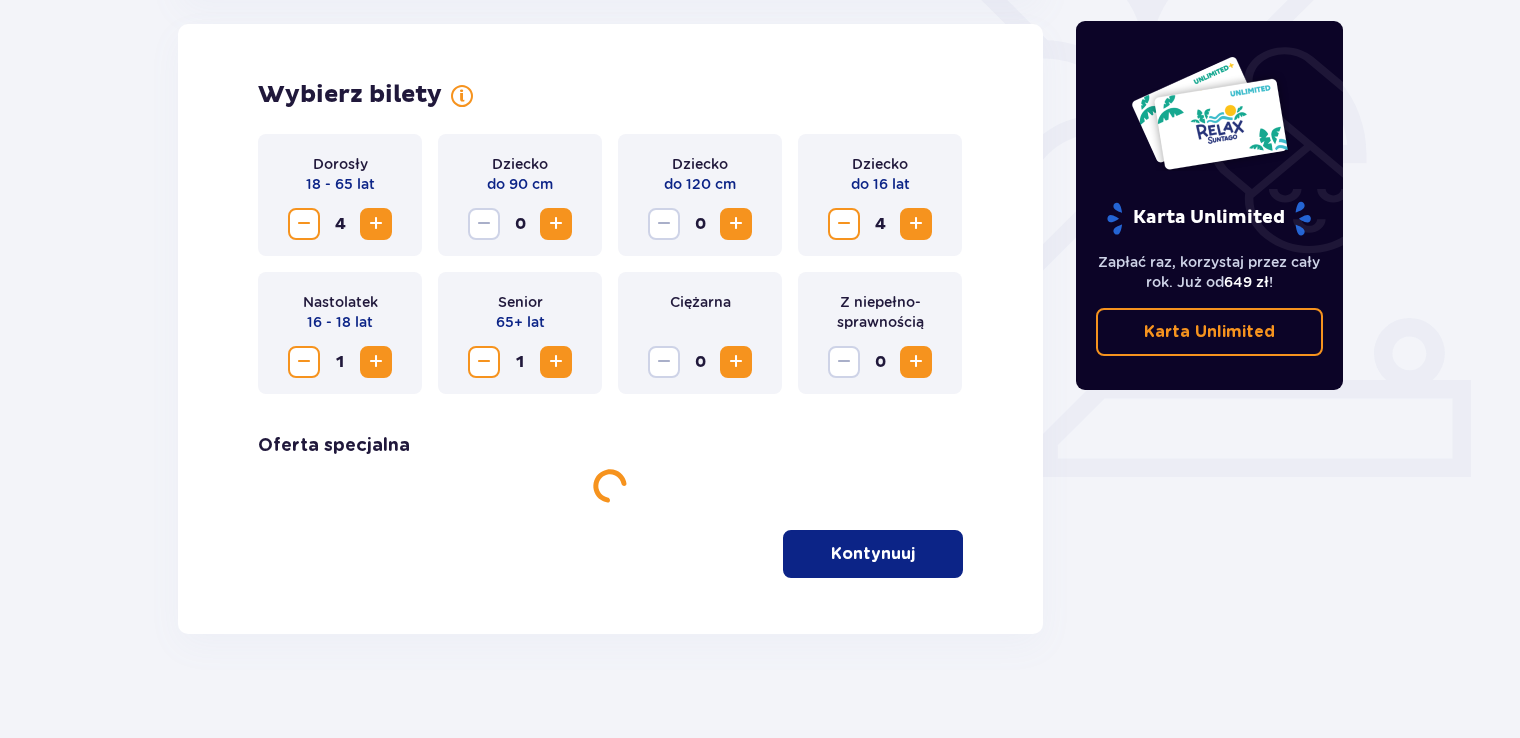 click at bounding box center [916, 224] 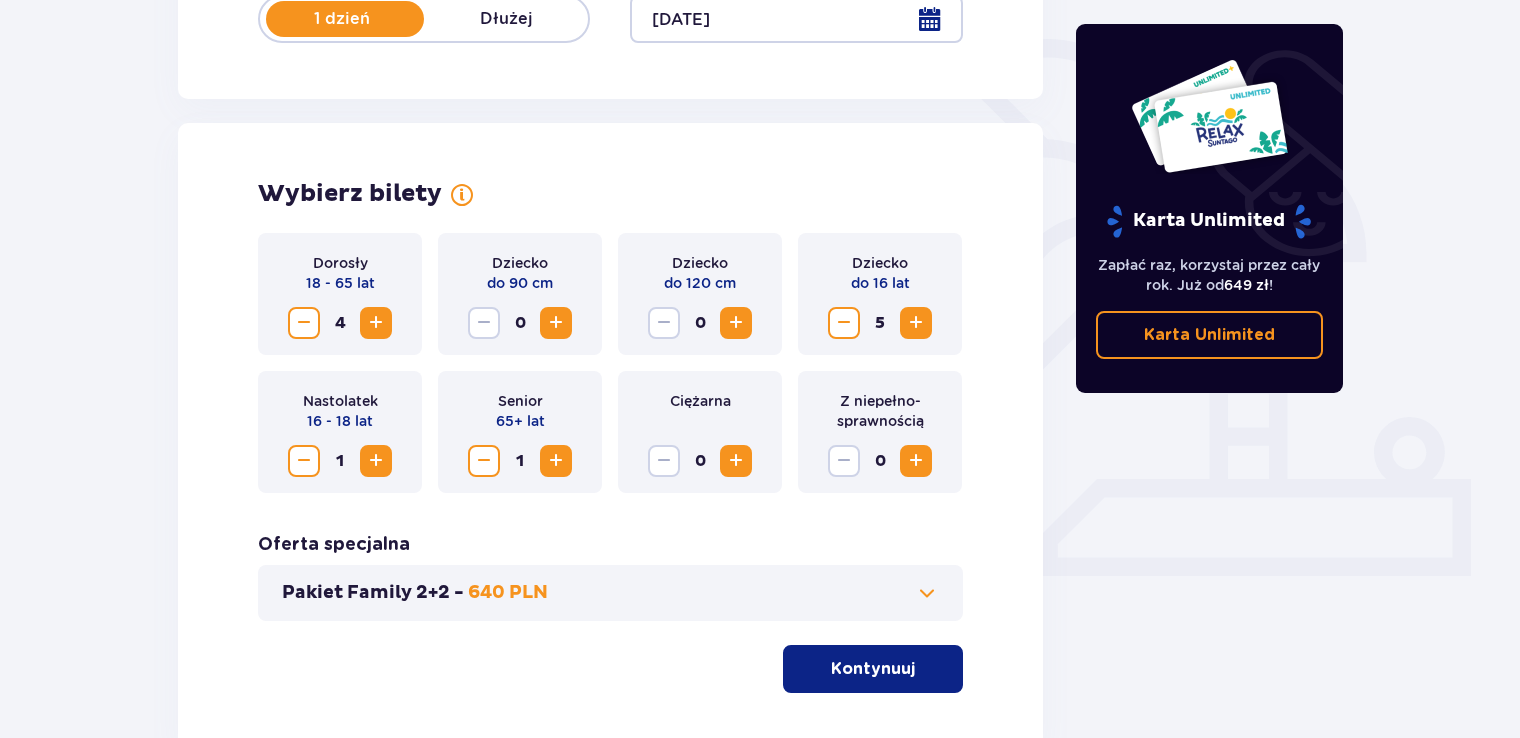 scroll, scrollTop: 492, scrollLeft: 0, axis: vertical 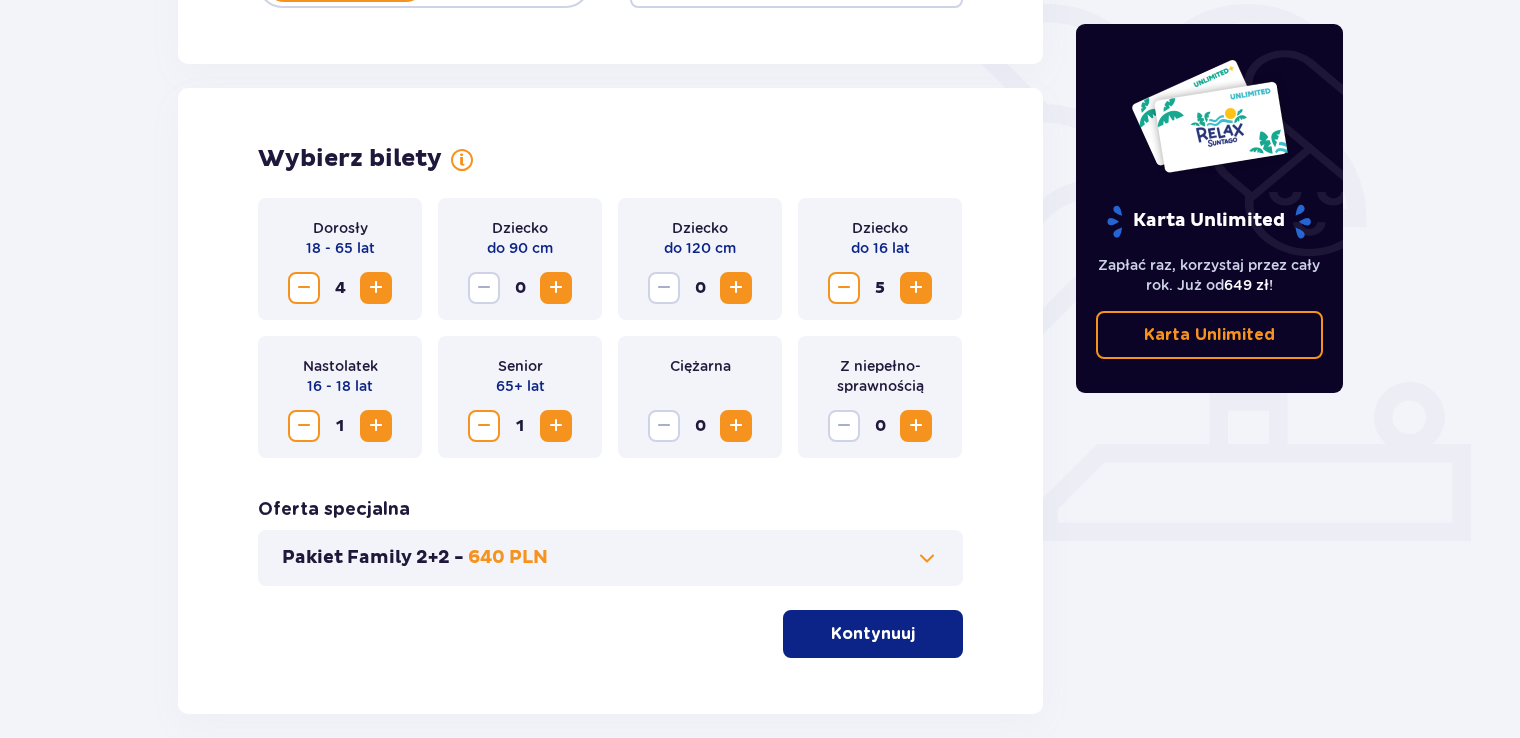 click at bounding box center (927, 558) 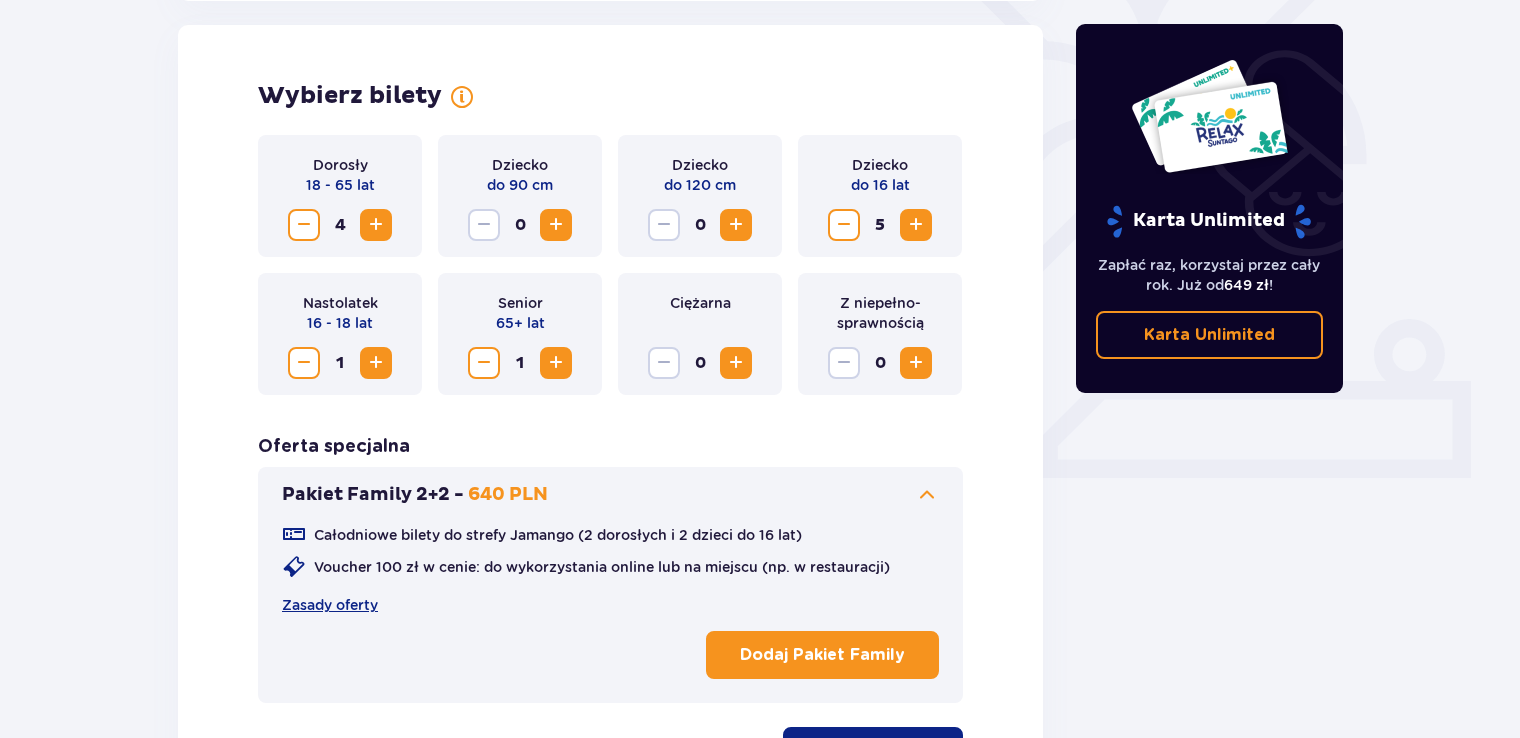 scroll, scrollTop: 556, scrollLeft: 0, axis: vertical 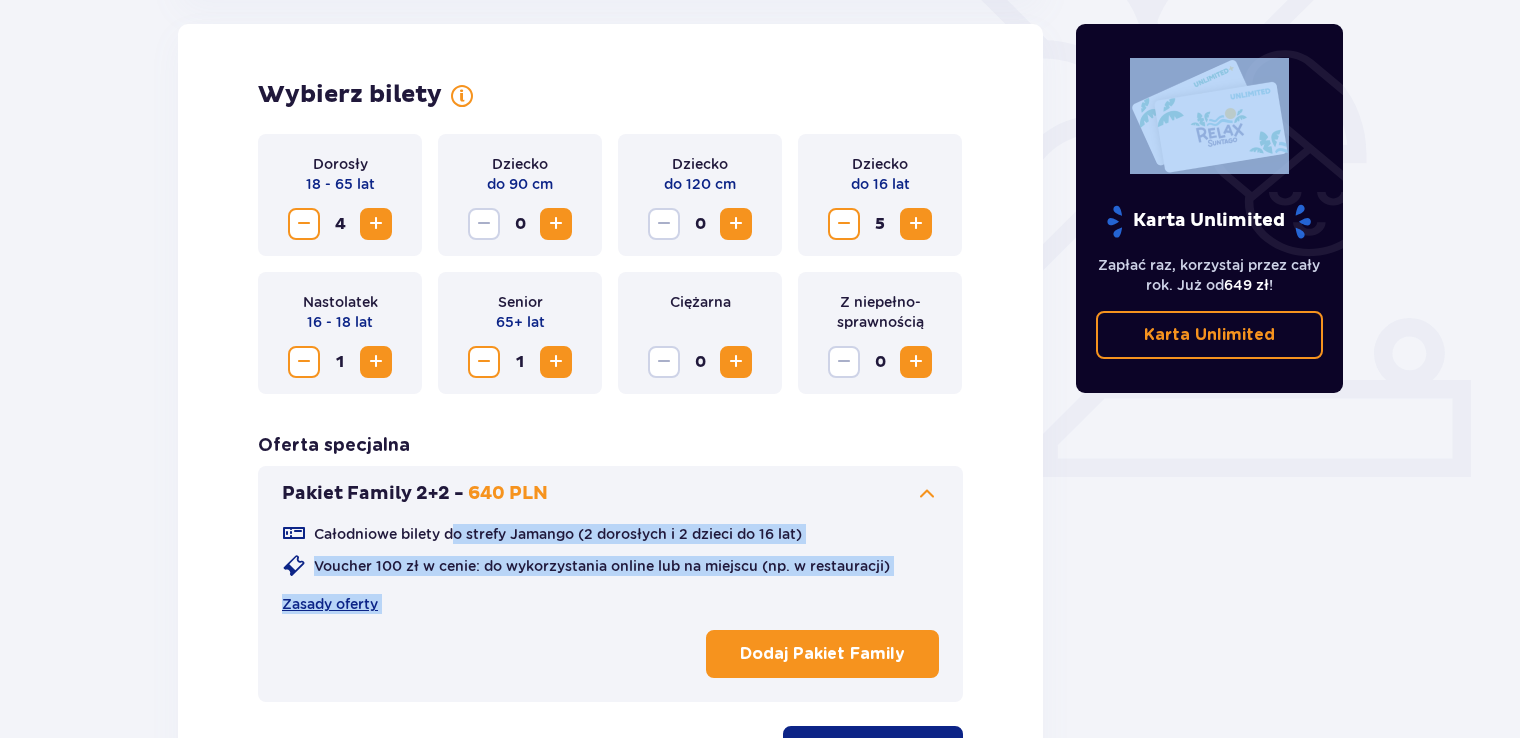 drag, startPoint x: 458, startPoint y: 519, endPoint x: 811, endPoint y: 671, distance: 384.3345 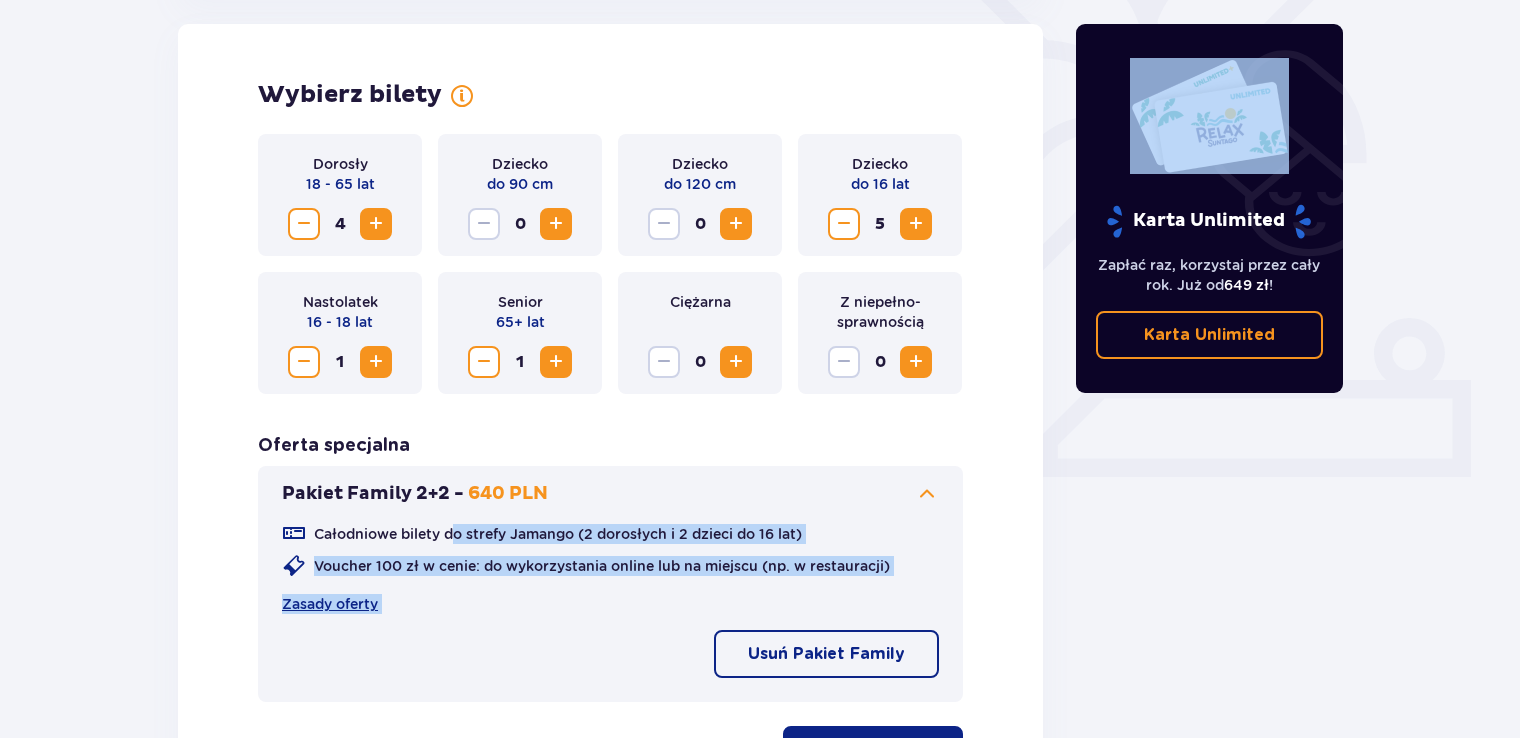 click on "Usuń Pakiet Family" at bounding box center [826, 654] 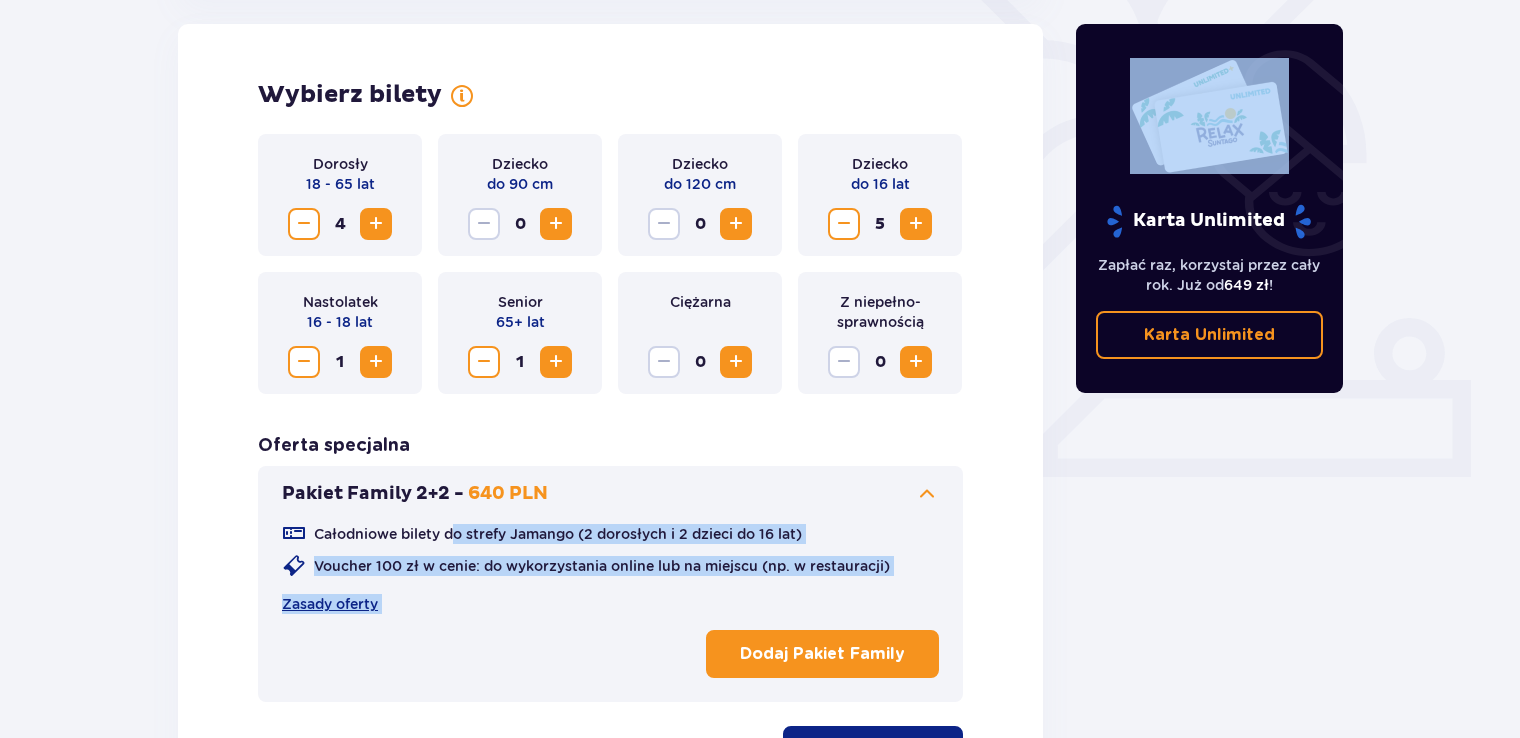 click on "Dodaj Pakiet Family" at bounding box center (822, 654) 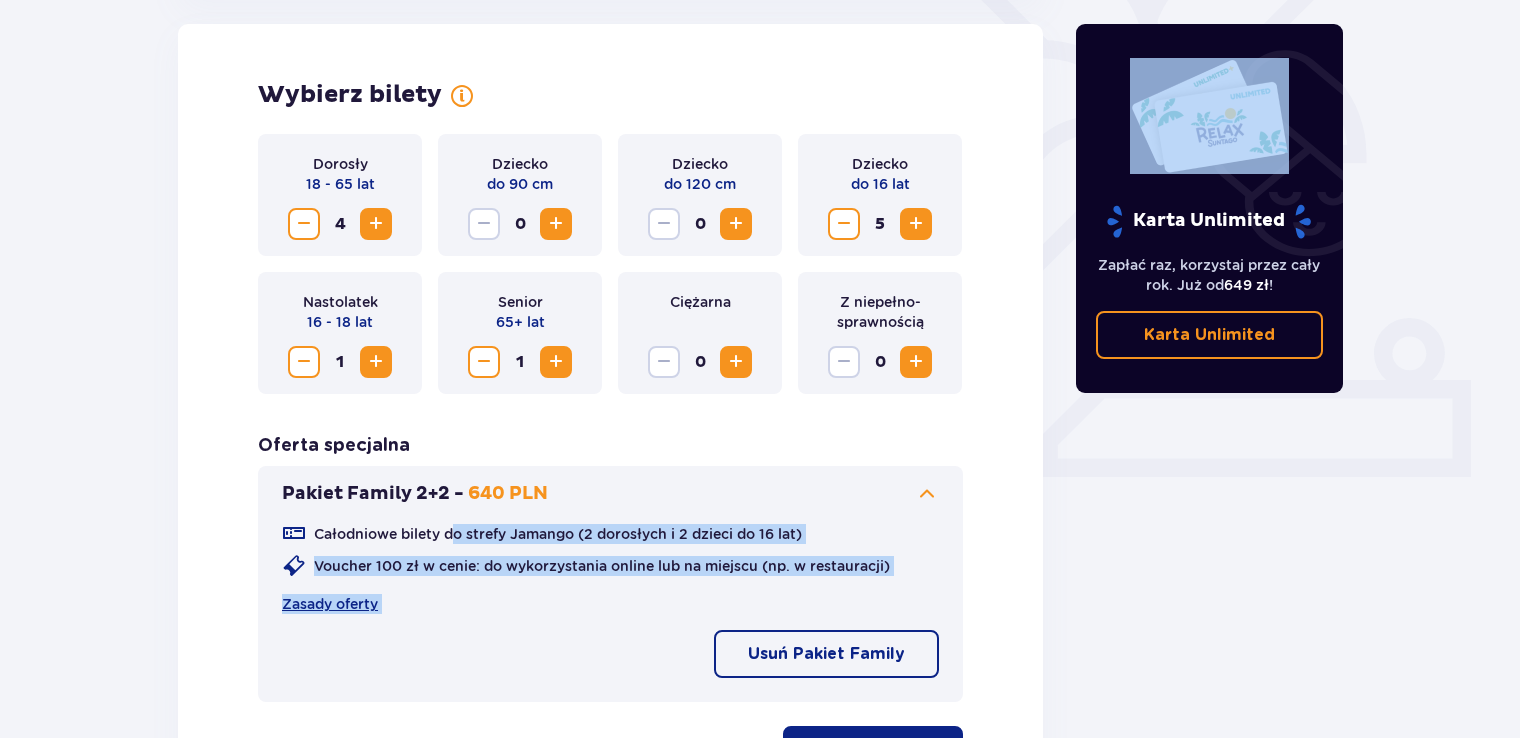 click on "Usuń Pakiet Family" at bounding box center (826, 654) 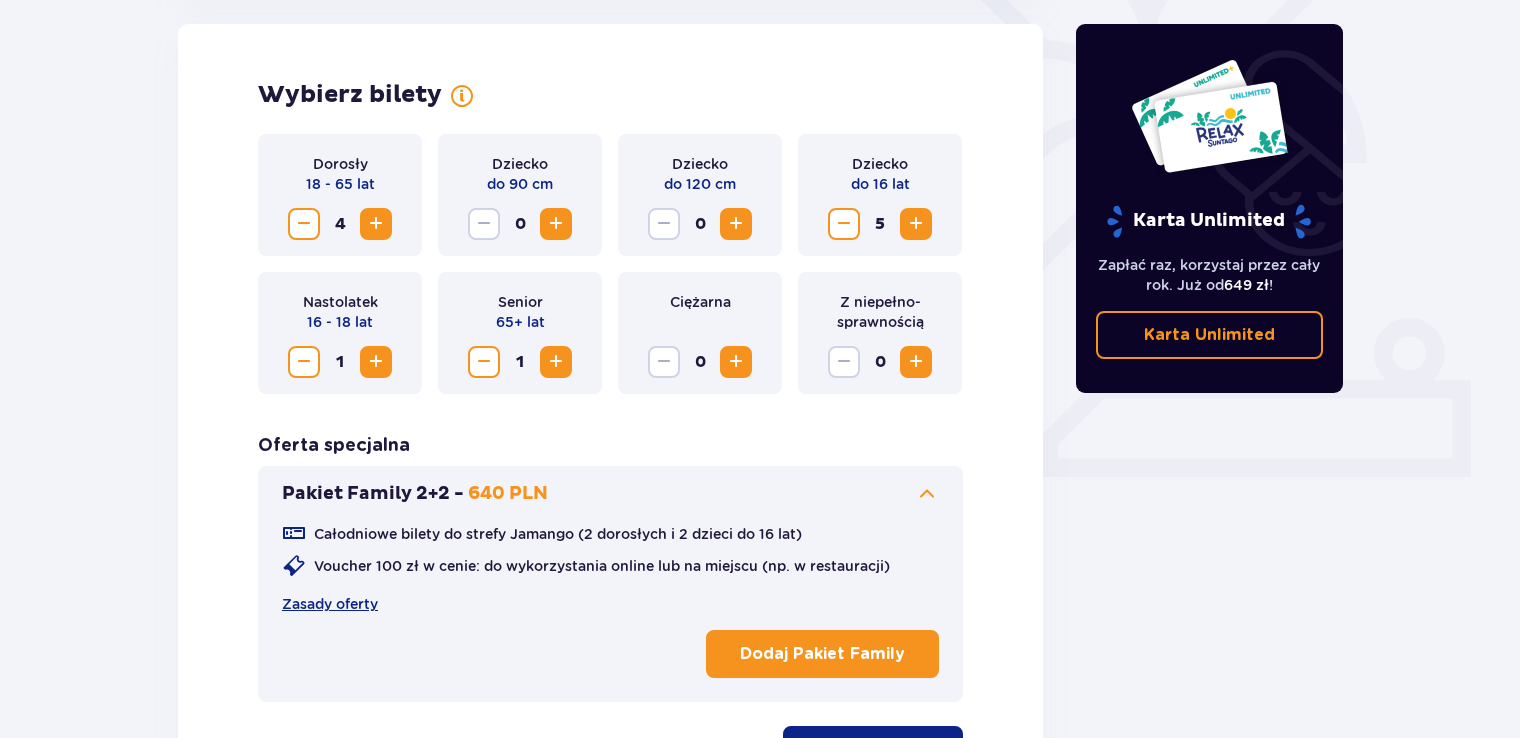 click on "Karta Unlimited Zapłać raz, korzystaj przez cały rok. Już od  649 zł ! Karta Unlimited" at bounding box center (1210, 243) 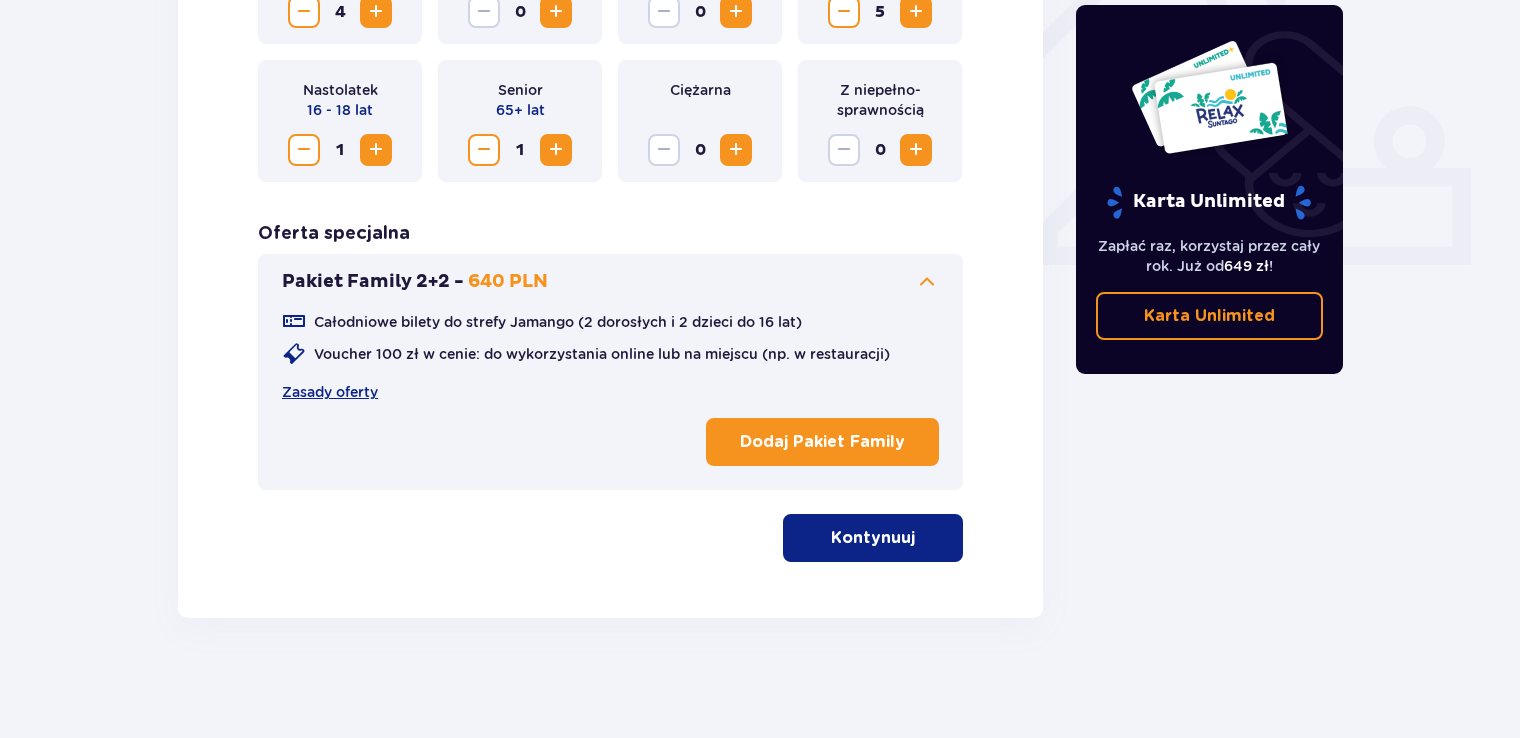 scroll, scrollTop: 121, scrollLeft: 0, axis: vertical 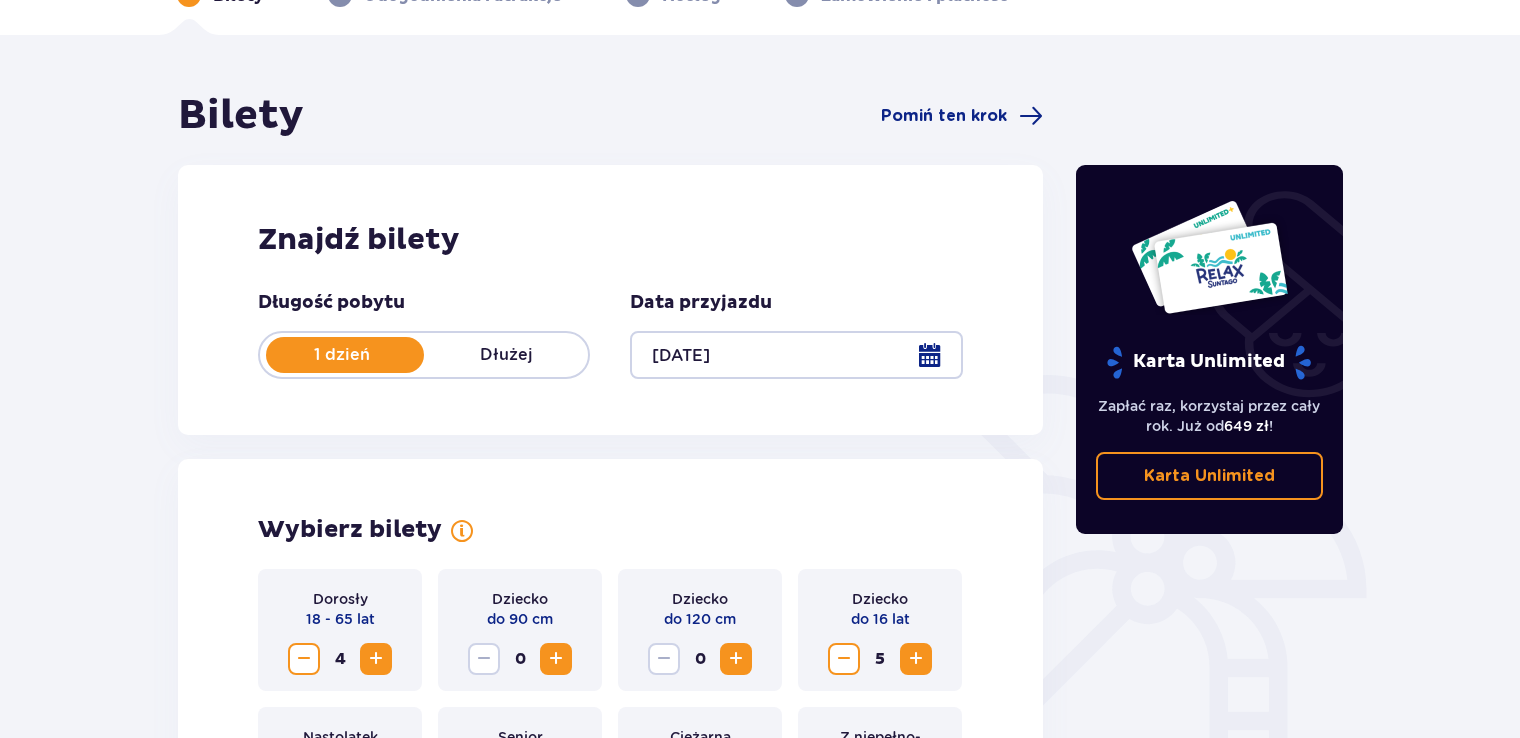 click on "Bilety Pomiń ten krok Znajdź bilety Długość pobytu 1 dzień Dłużej Data przyjazdu 15.07.25 Wybierz bilety Dorosły 18 - 65 lat 4 Dziecko do 90 cm 0 Dziecko do 120 cm 0 Dziecko do 16 lat 5 Nastolatek 16 - 18 lat 1 Senior 65+ lat 1 Ciężarna 0 Z niepełno­sprawnością 0 Oferta specjalna Pakiet Family 2+2 -  640 PLN Całodniowe bilety do strefy Jamango (2 dorosłych i 2 dzieci do 16 lat) Voucher 100 zł w cenie: do wykorzystania online lub na miejscu (np. w restauracji) Zasady oferty Dodaj Pakiet Family Kontynuuj Karta Unlimited Zapłać raz, korzystaj przez cały rok. Już od  649 zł ! Karta Unlimited" at bounding box center (760, 710) 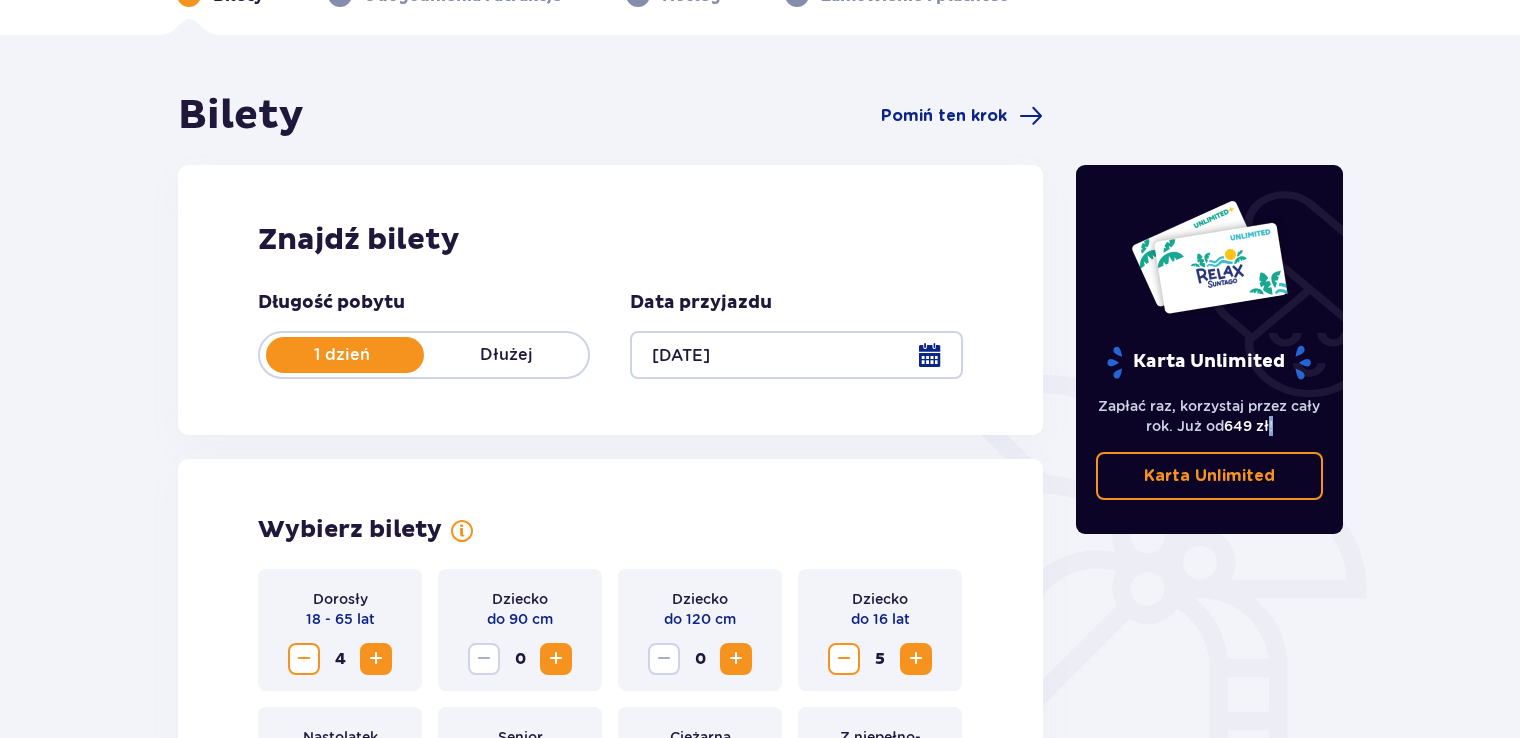 click on "Bilety Pomiń ten krok Znajdź bilety Długość pobytu 1 dzień Dłużej Data przyjazdu 15.07.25 Wybierz bilety Dorosły 18 - 65 lat 4 Dziecko do 90 cm 0 Dziecko do 120 cm 0 Dziecko do 16 lat 5 Nastolatek 16 - 18 lat 1 Senior 65+ lat 1 Ciężarna 0 Z niepełno­sprawnością 0 Oferta specjalna Pakiet Family 2+2 -  640 PLN Całodniowe bilety do strefy Jamango (2 dorosłych i 2 dzieci do 16 lat) Voucher 100 zł w cenie: do wykorzystania online lub na miejscu (np. w restauracji) Zasady oferty Dodaj Pakiet Family Kontynuuj Karta Unlimited Zapłać raz, korzystaj przez cały rok. Już od  649 zł ! Karta Unlimited" at bounding box center (760, 710) 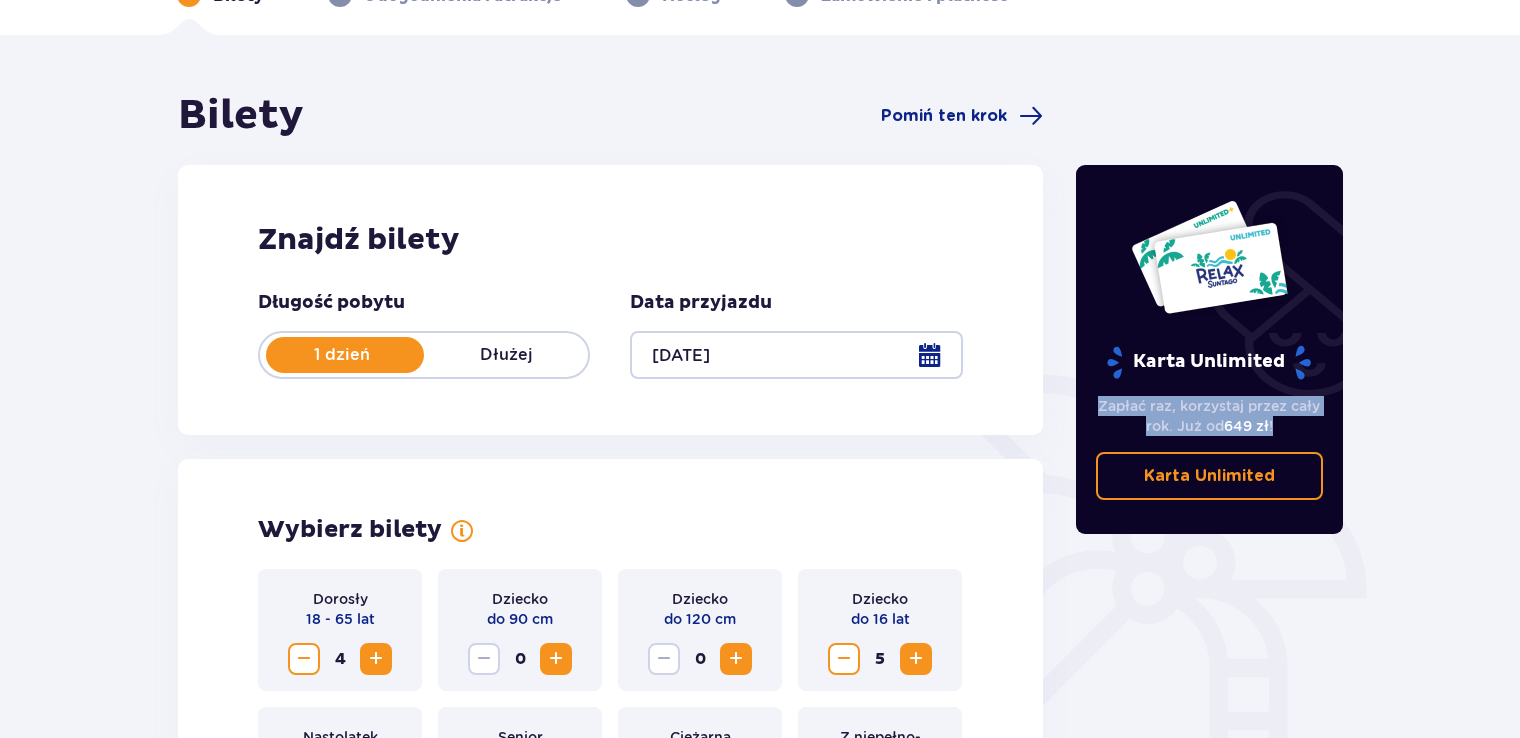 drag, startPoint x: 1509, startPoint y: 477, endPoint x: 1531, endPoint y: 463, distance: 26.076809 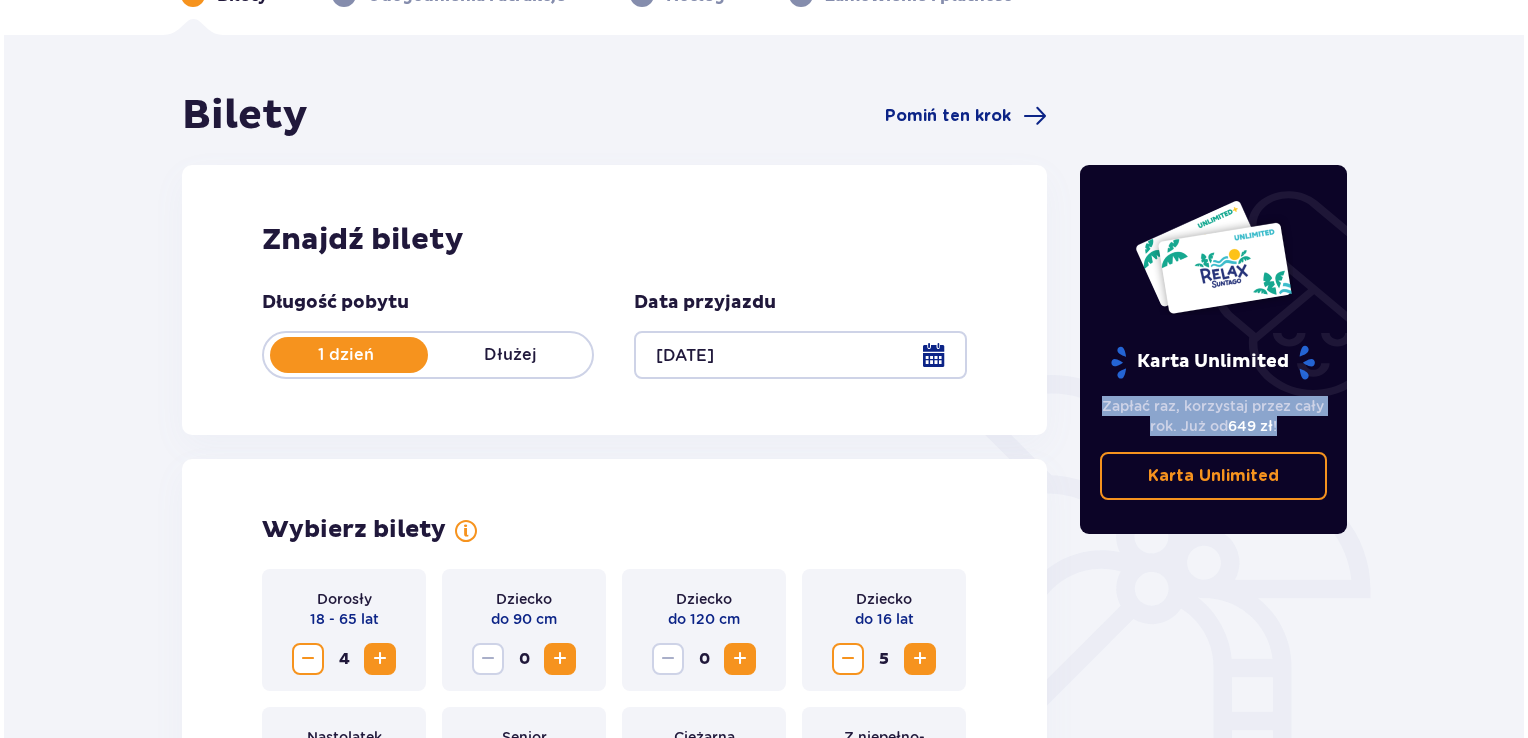 scroll, scrollTop: 768, scrollLeft: 0, axis: vertical 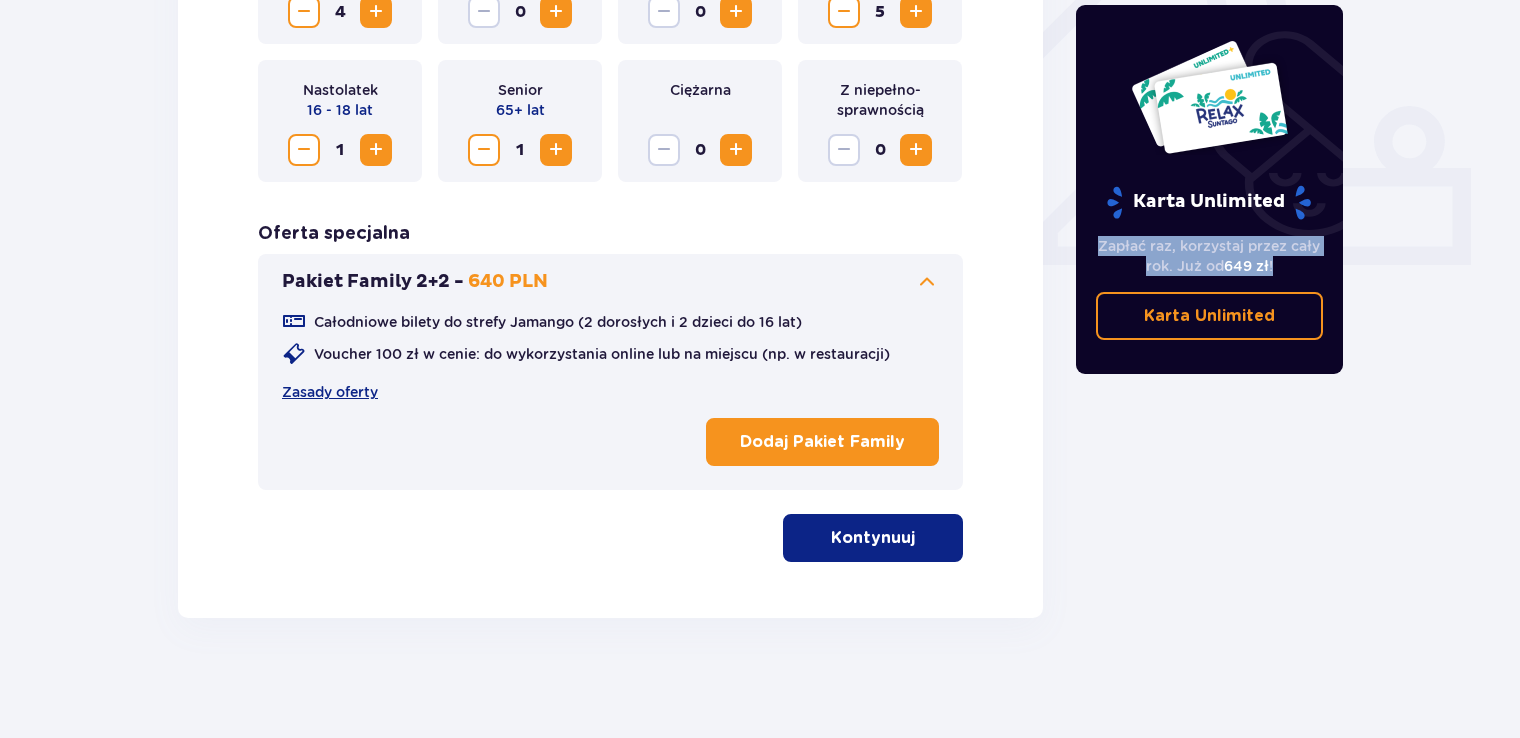 click on "Dodaj Pakiet Family" at bounding box center [822, 442] 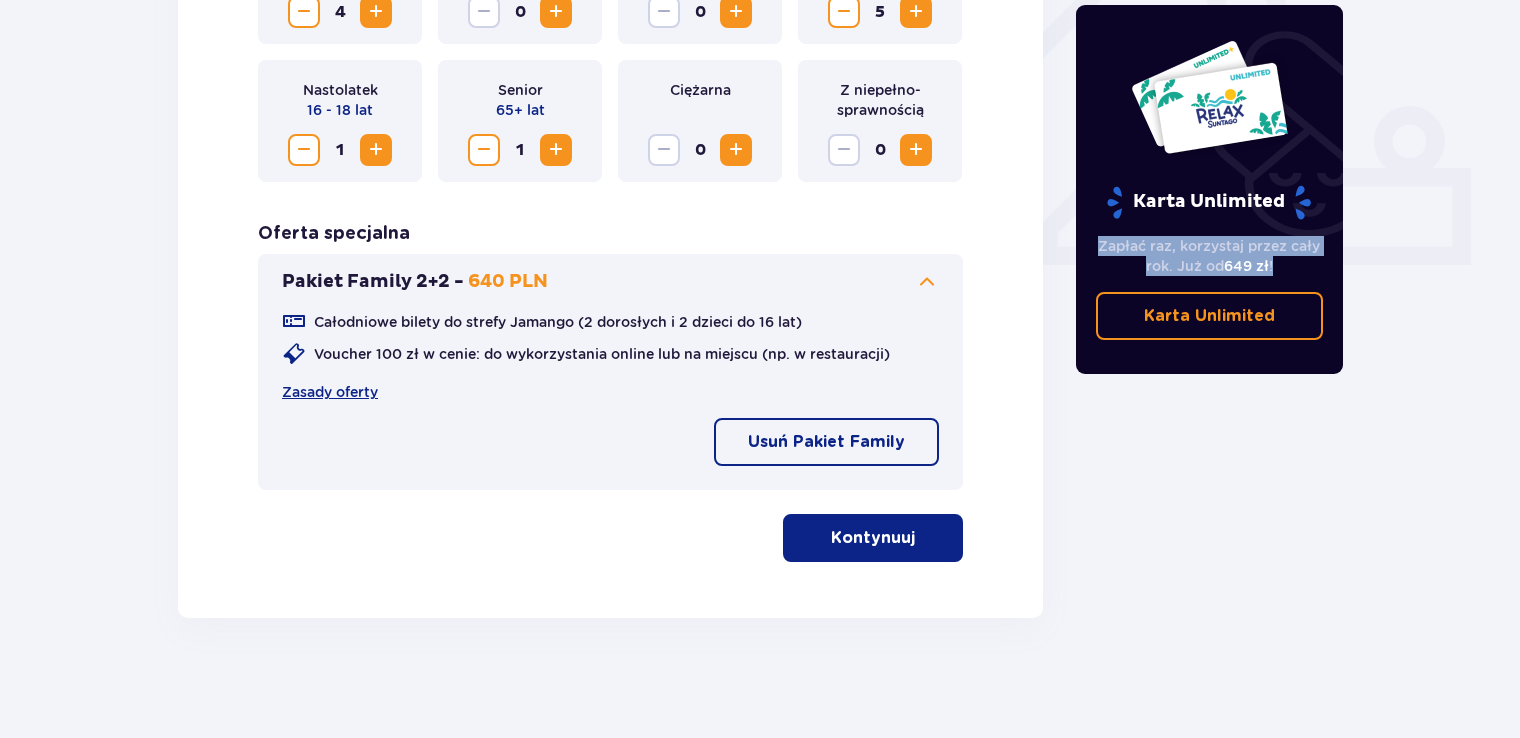 click on "Kontynuuj" at bounding box center [873, 538] 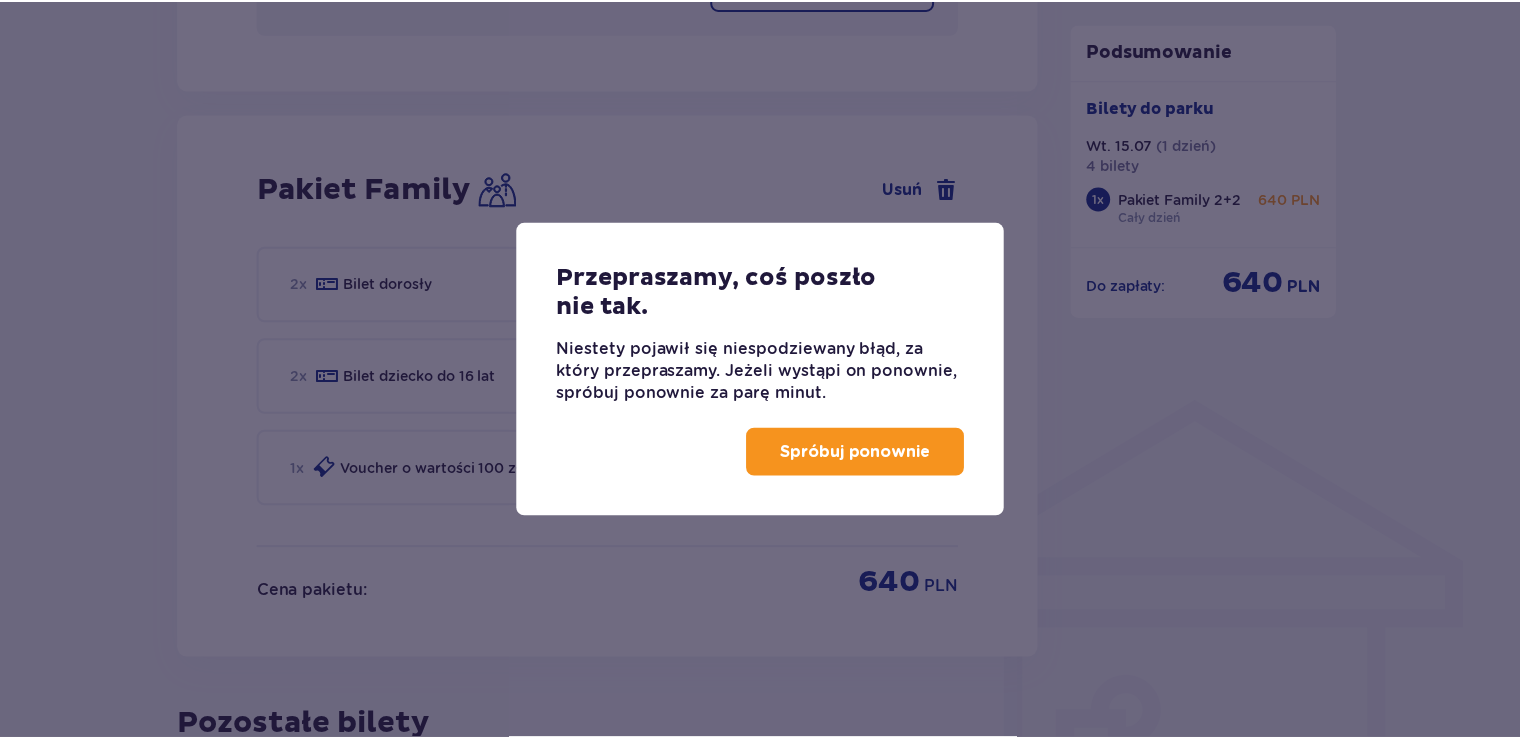 scroll, scrollTop: 1290, scrollLeft: 0, axis: vertical 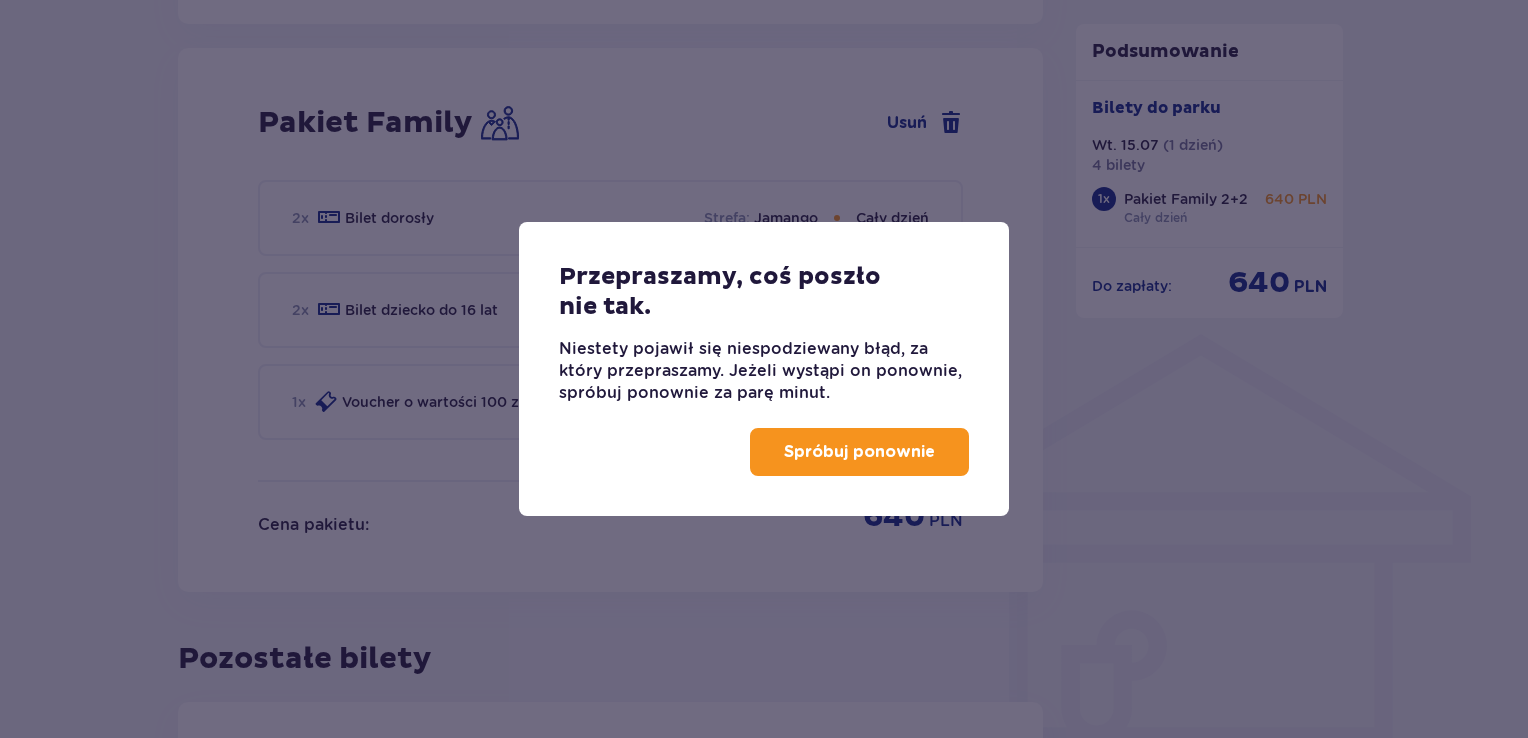 click on "Spróbuj ponownie" at bounding box center [859, 452] 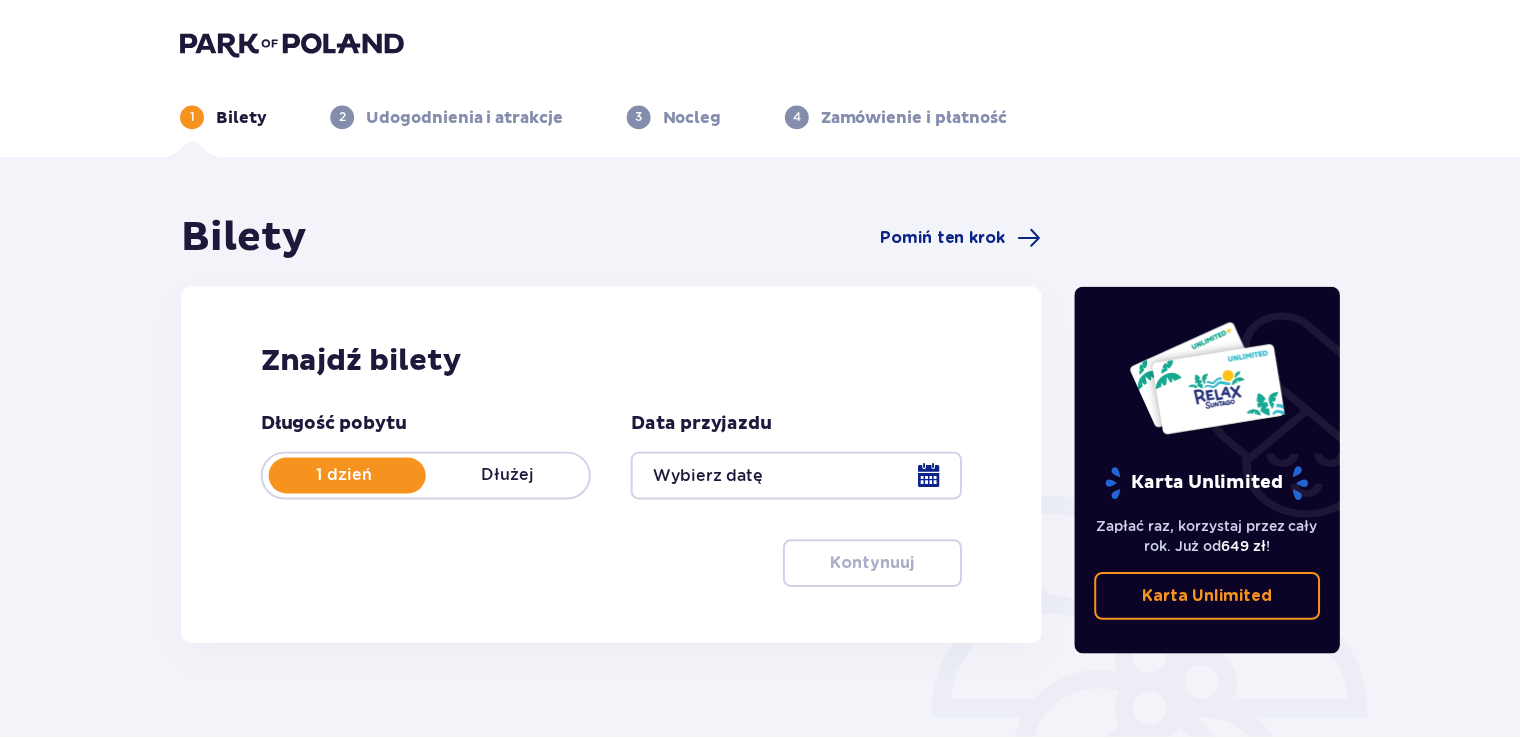 scroll, scrollTop: 0, scrollLeft: 0, axis: both 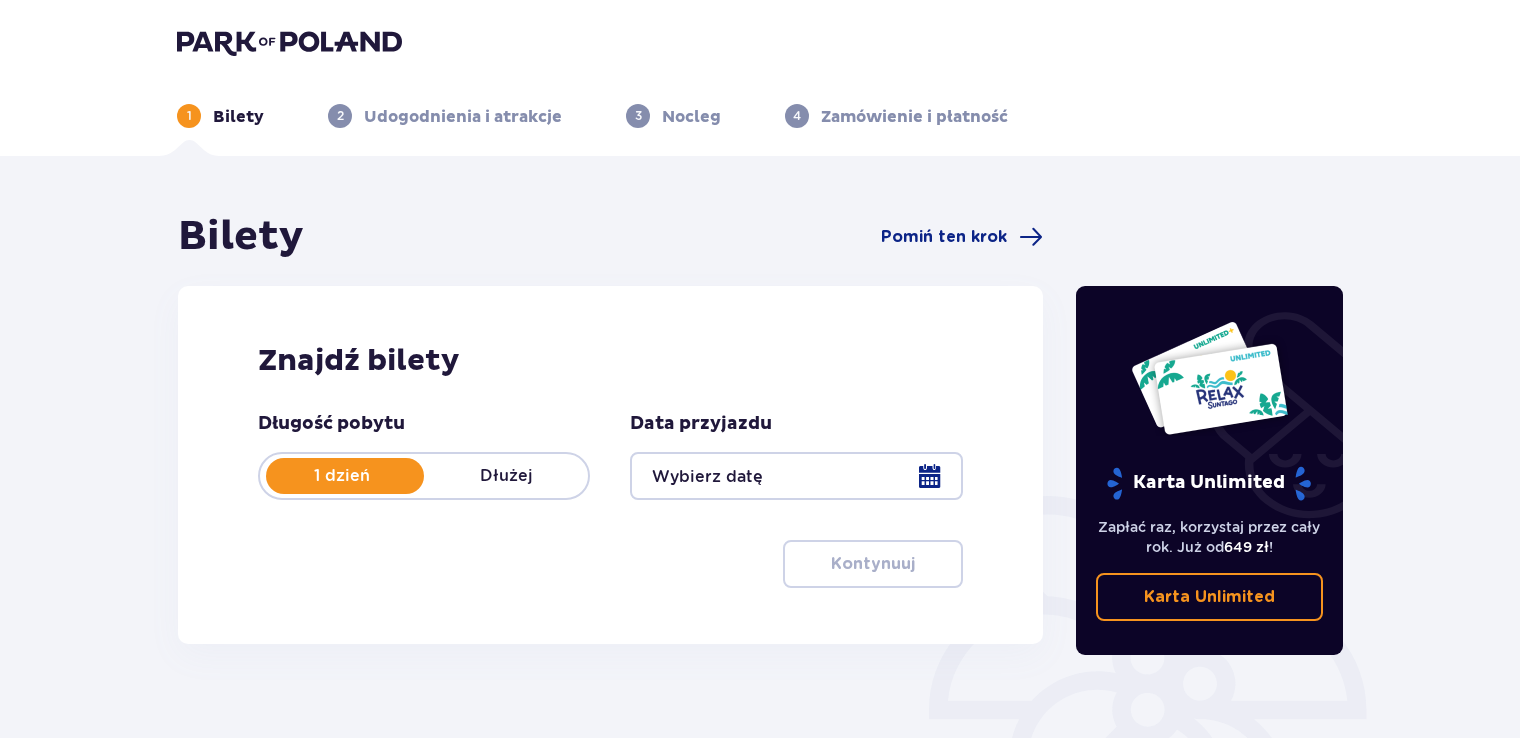 click at bounding box center [796, 476] 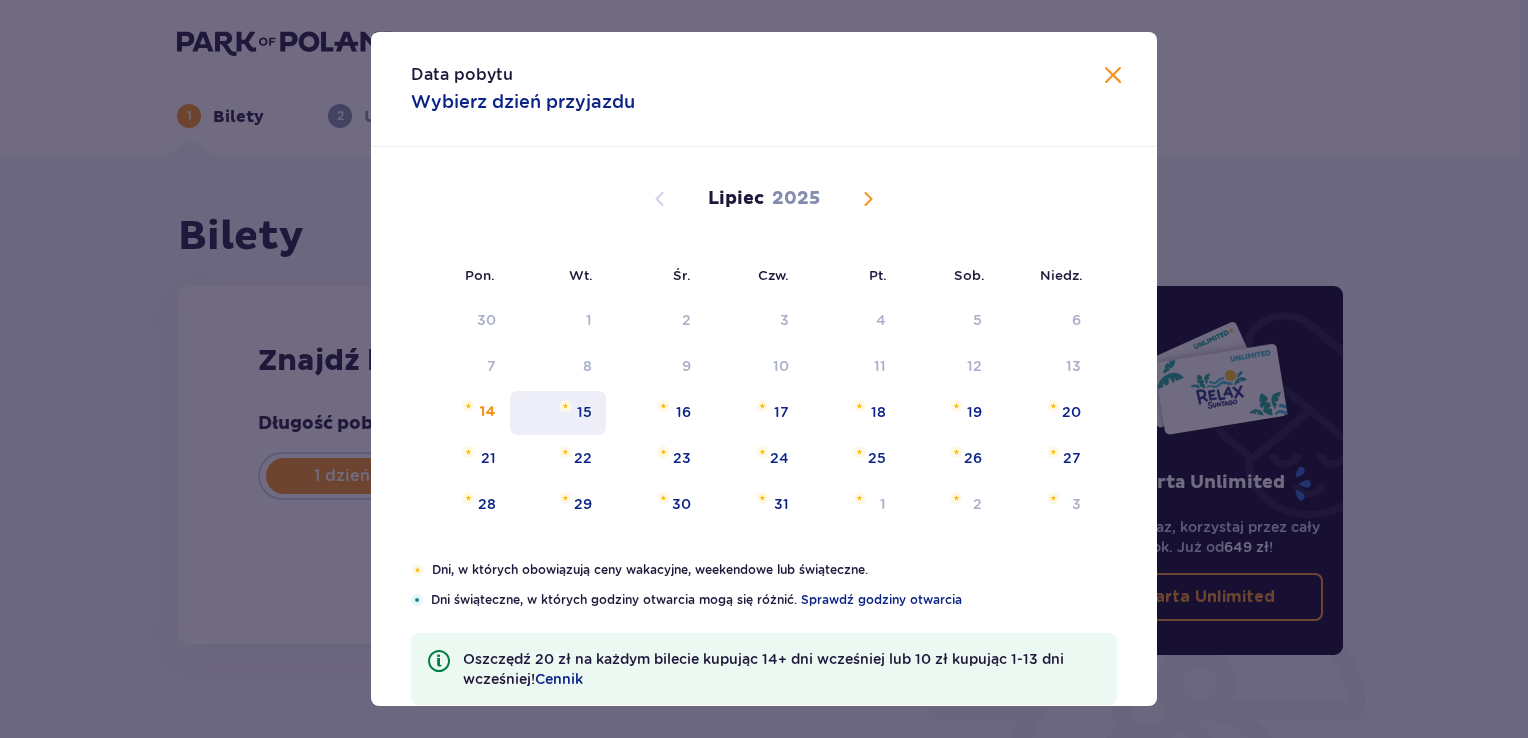 click on "15" at bounding box center [584, 412] 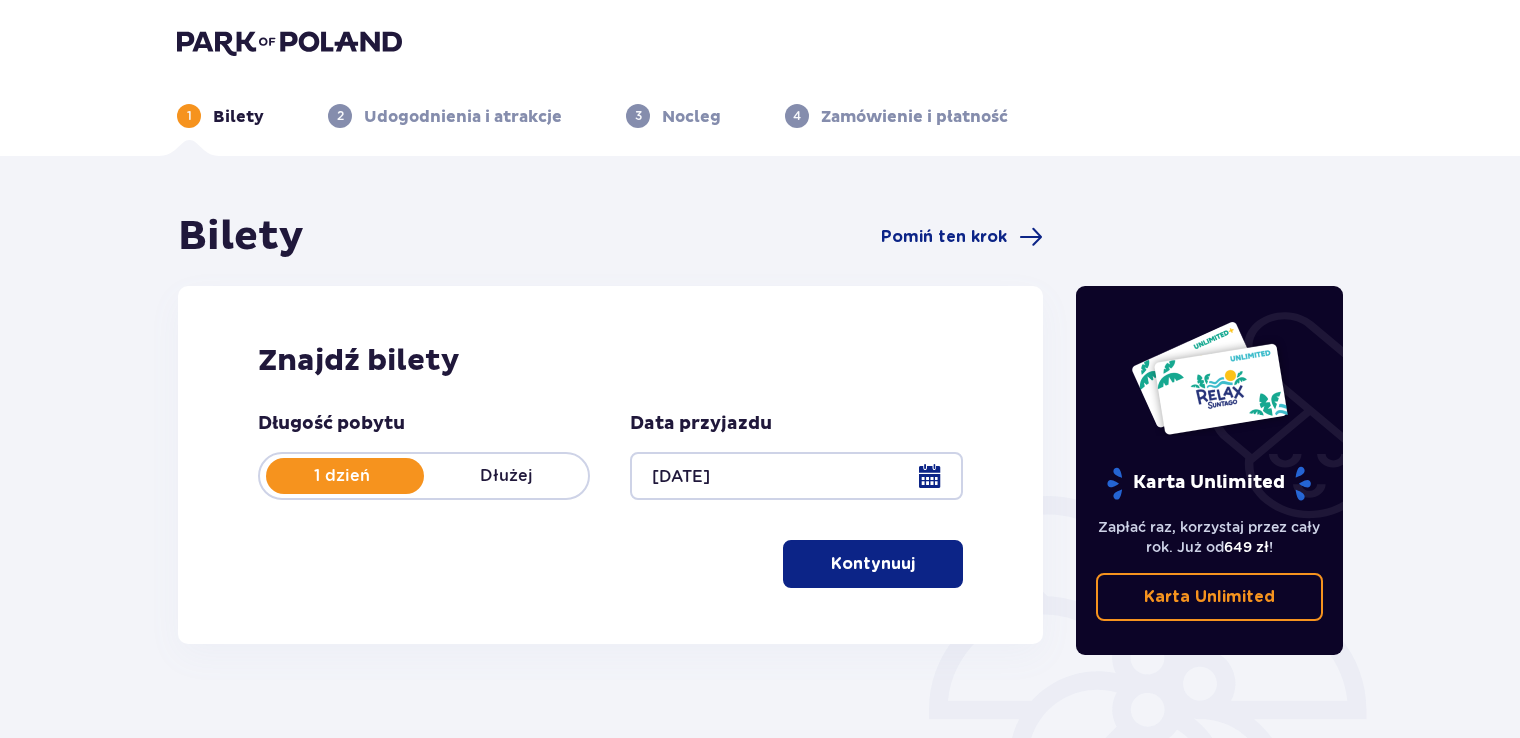 click on "Kontynuuj" at bounding box center (873, 564) 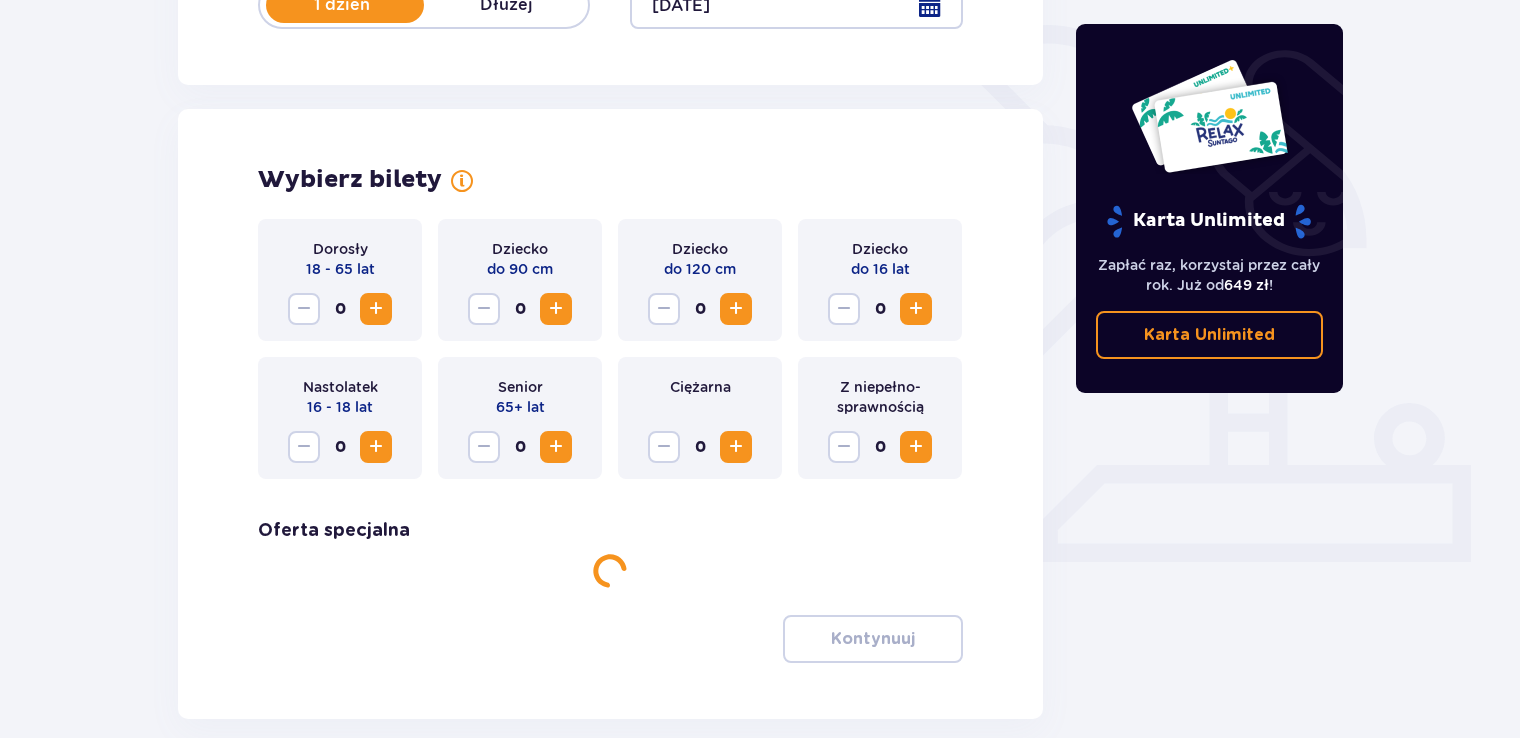 scroll, scrollTop: 556, scrollLeft: 0, axis: vertical 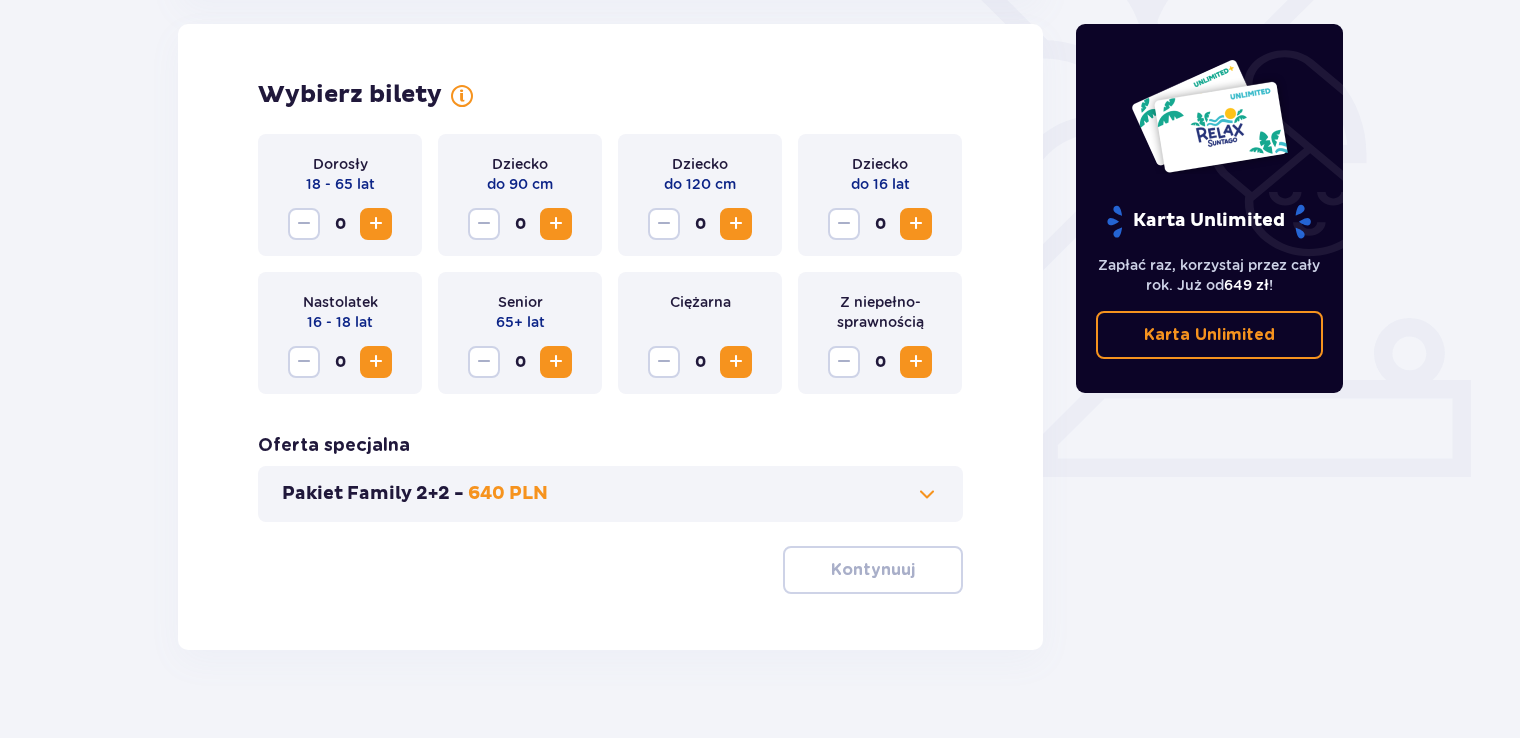 click on "Pakiet Family 2+2 -  640 PLN" at bounding box center [610, 494] 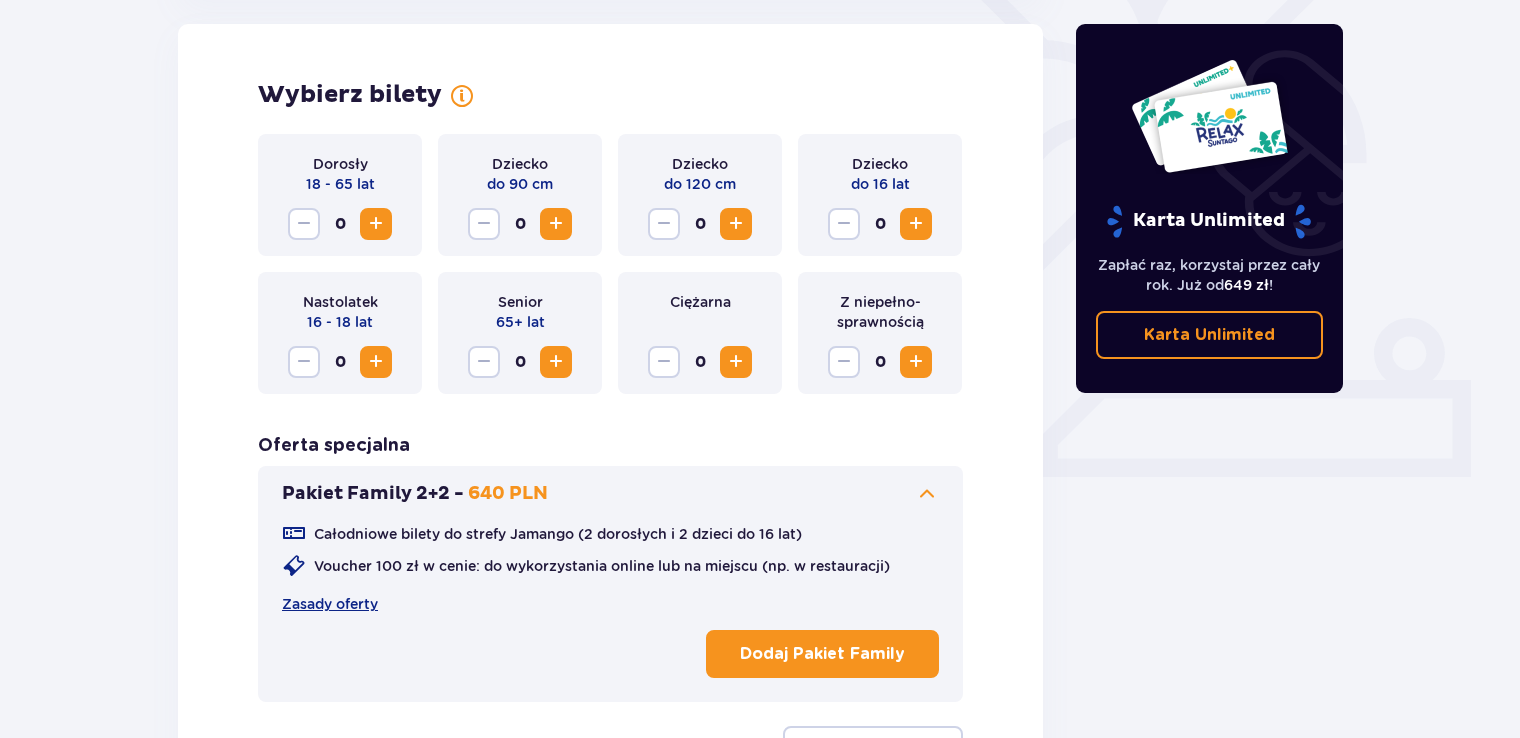 click on "Dodaj Pakiet Family" at bounding box center [822, 654] 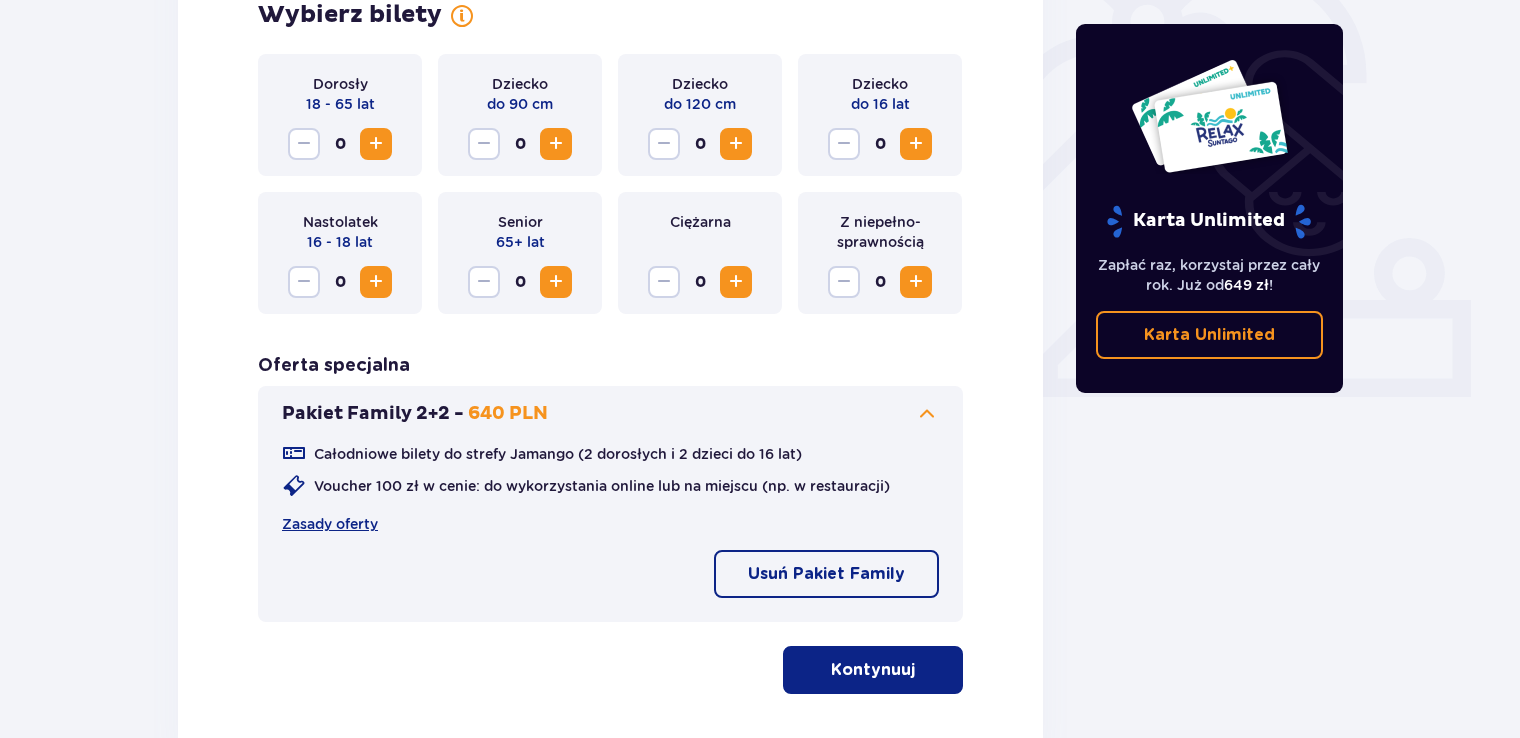 scroll, scrollTop: 768, scrollLeft: 0, axis: vertical 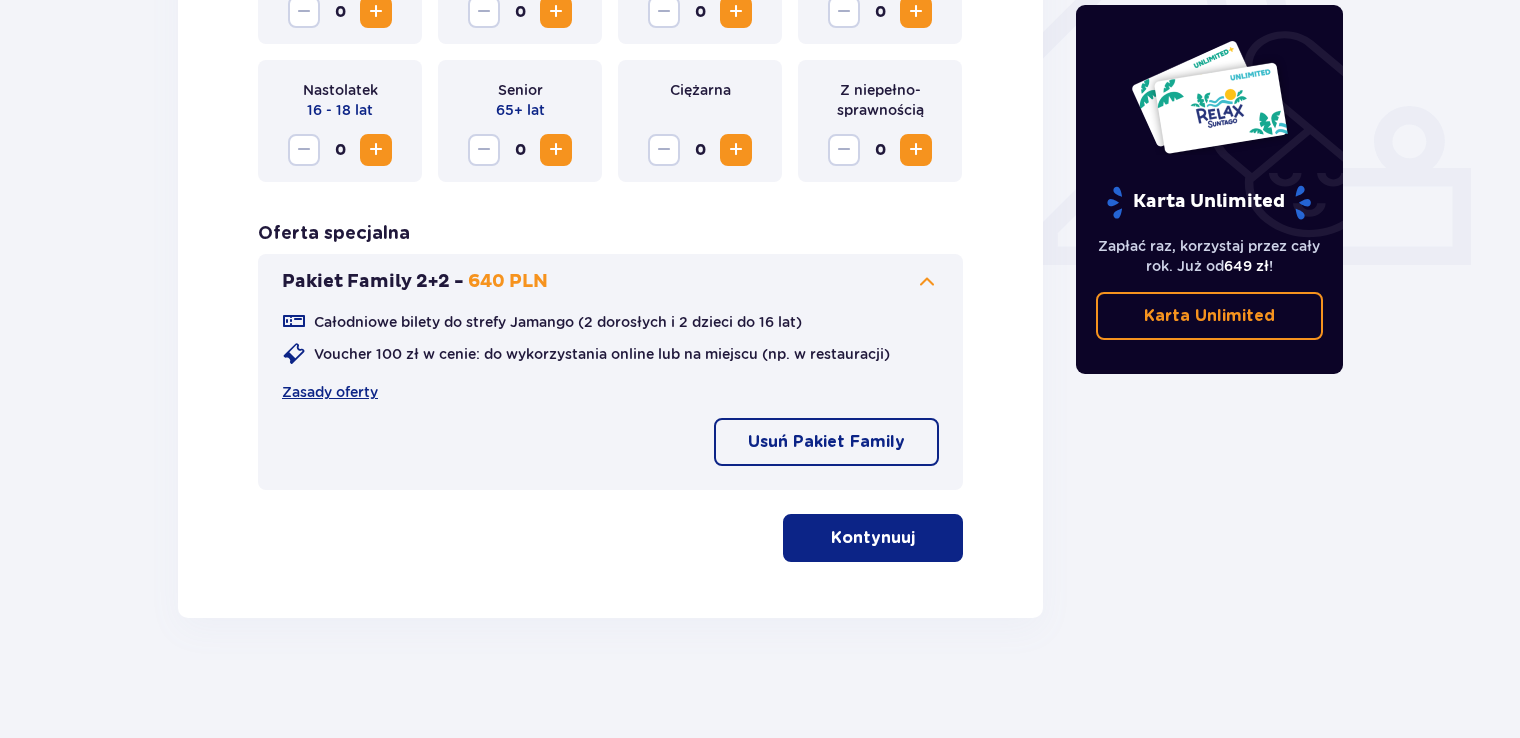 click at bounding box center (919, 538) 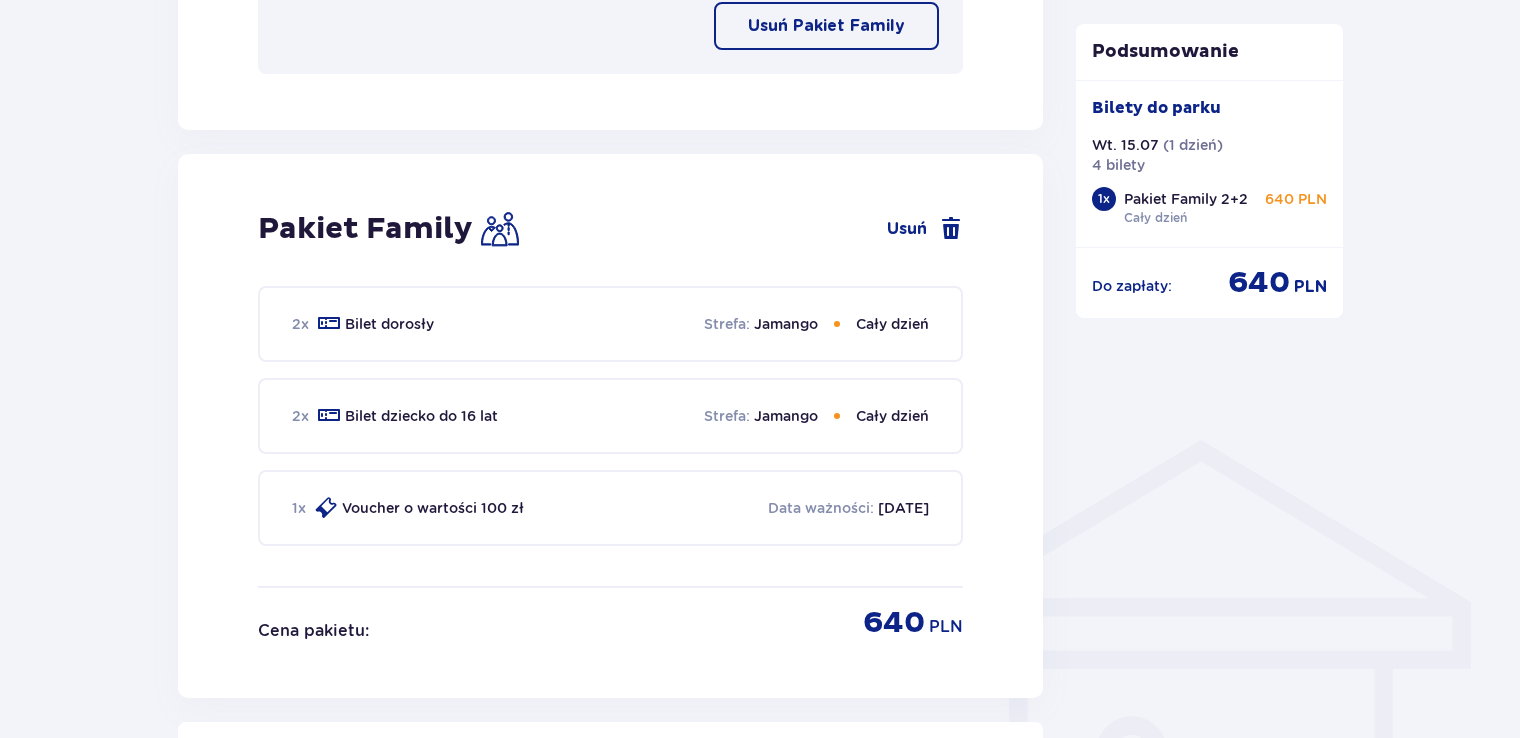 scroll, scrollTop: 1444, scrollLeft: 0, axis: vertical 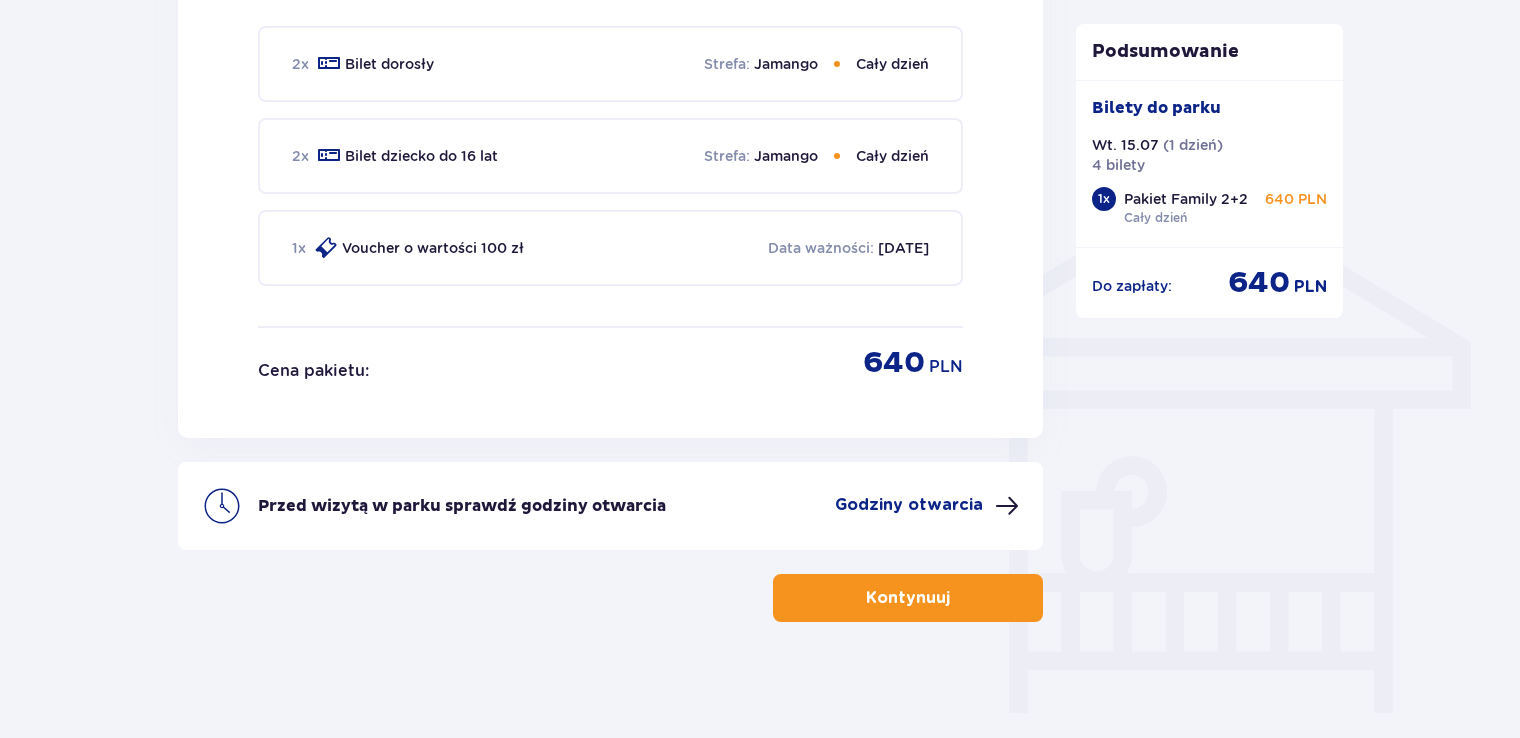 click on "Kontynuuj" at bounding box center (908, 598) 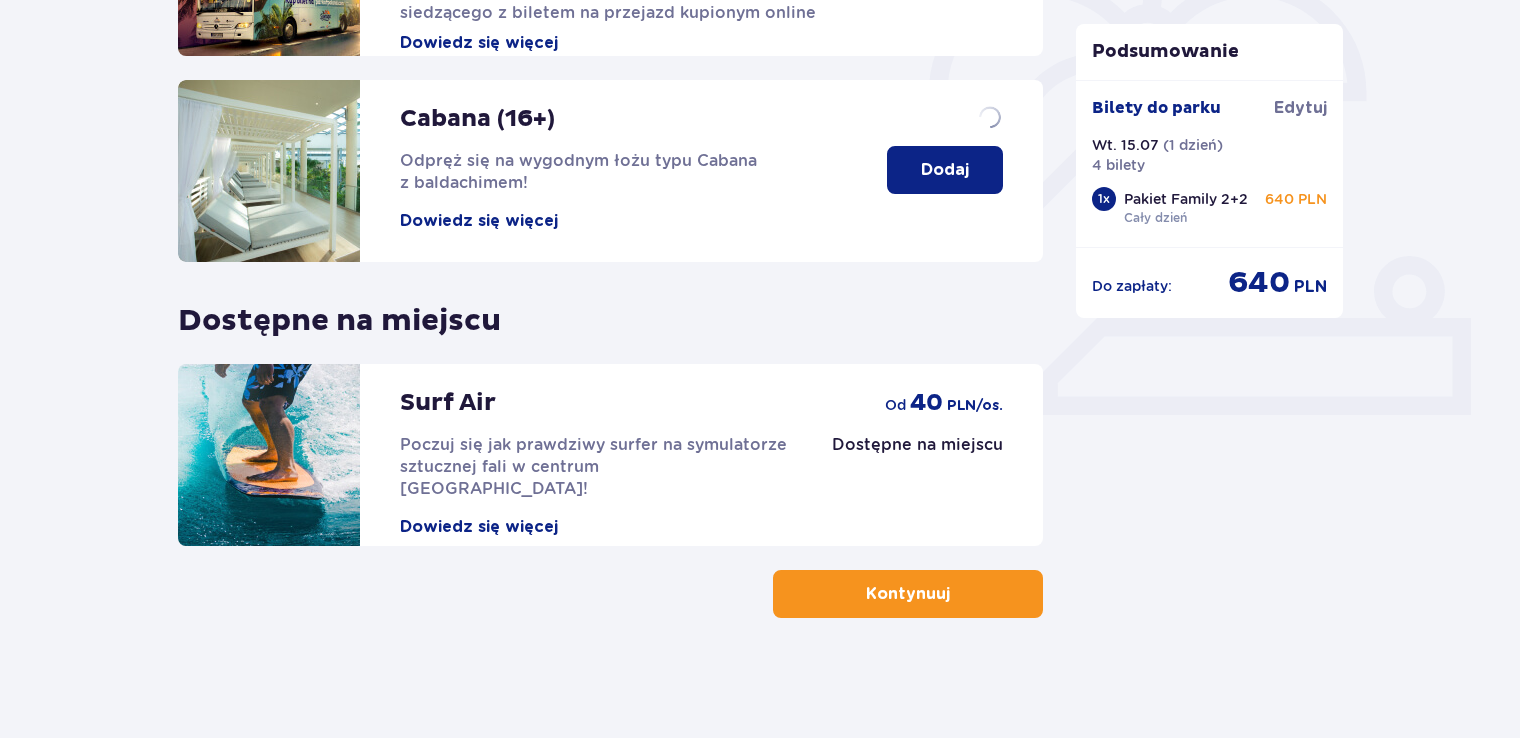 scroll, scrollTop: 0, scrollLeft: 0, axis: both 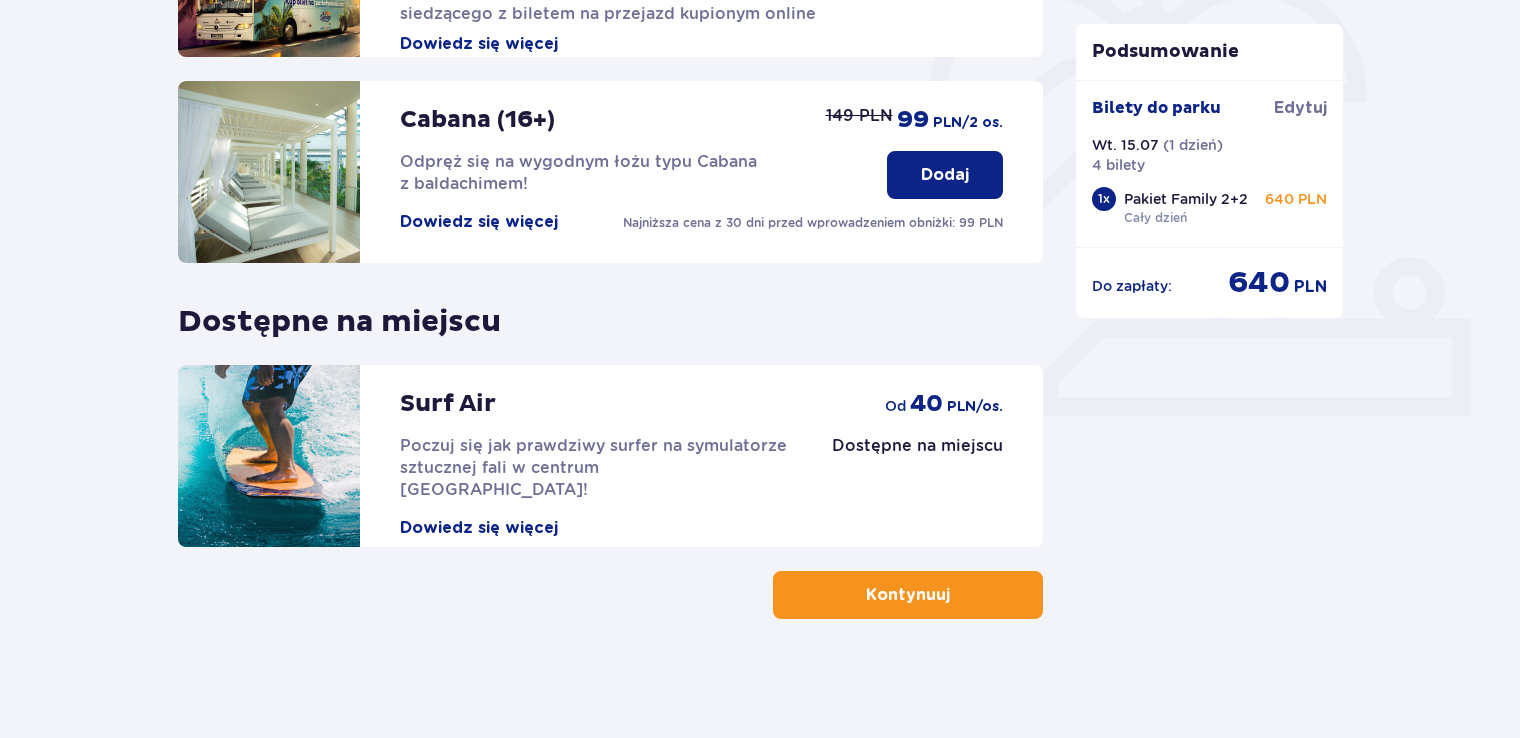 click on "Kontynuuj" at bounding box center [908, 595] 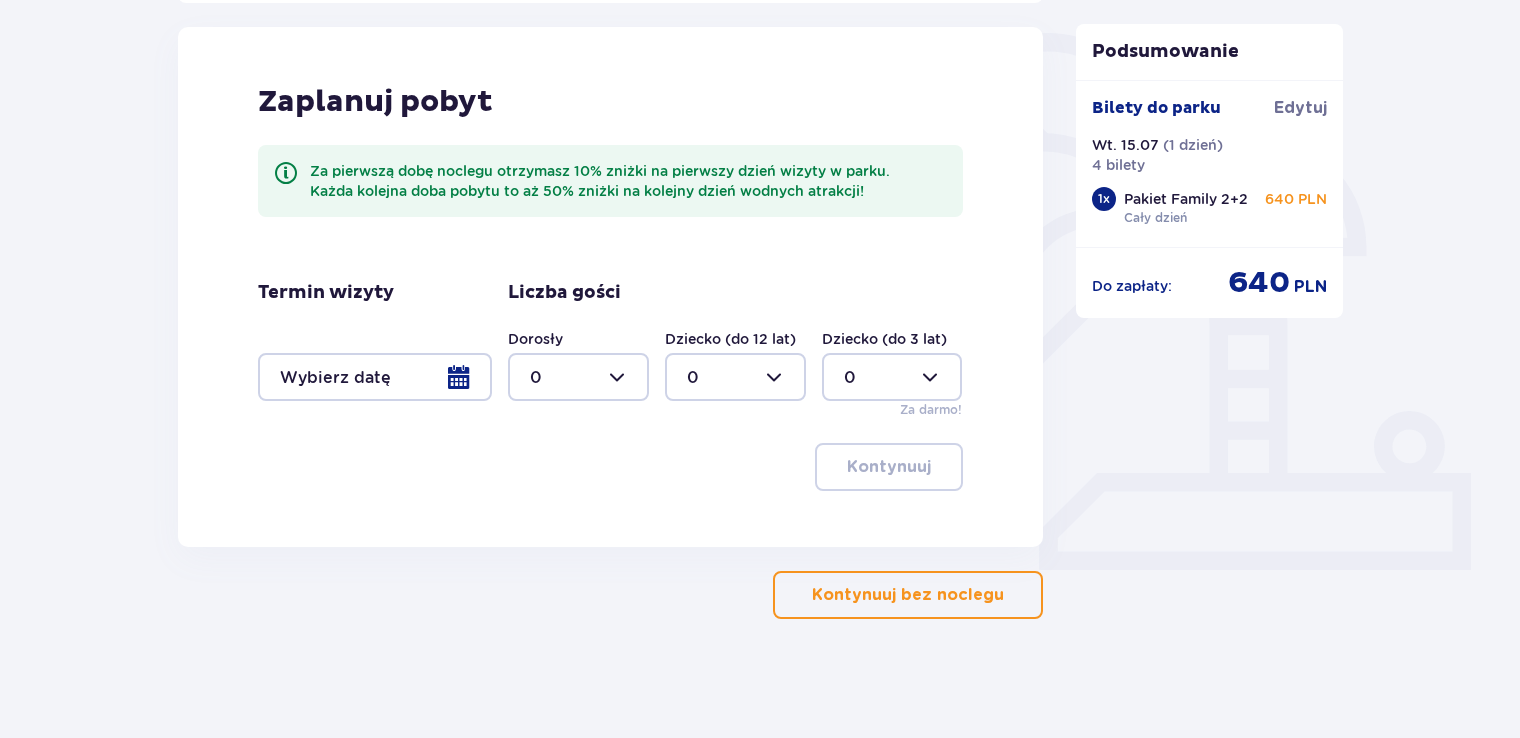 scroll, scrollTop: 464, scrollLeft: 0, axis: vertical 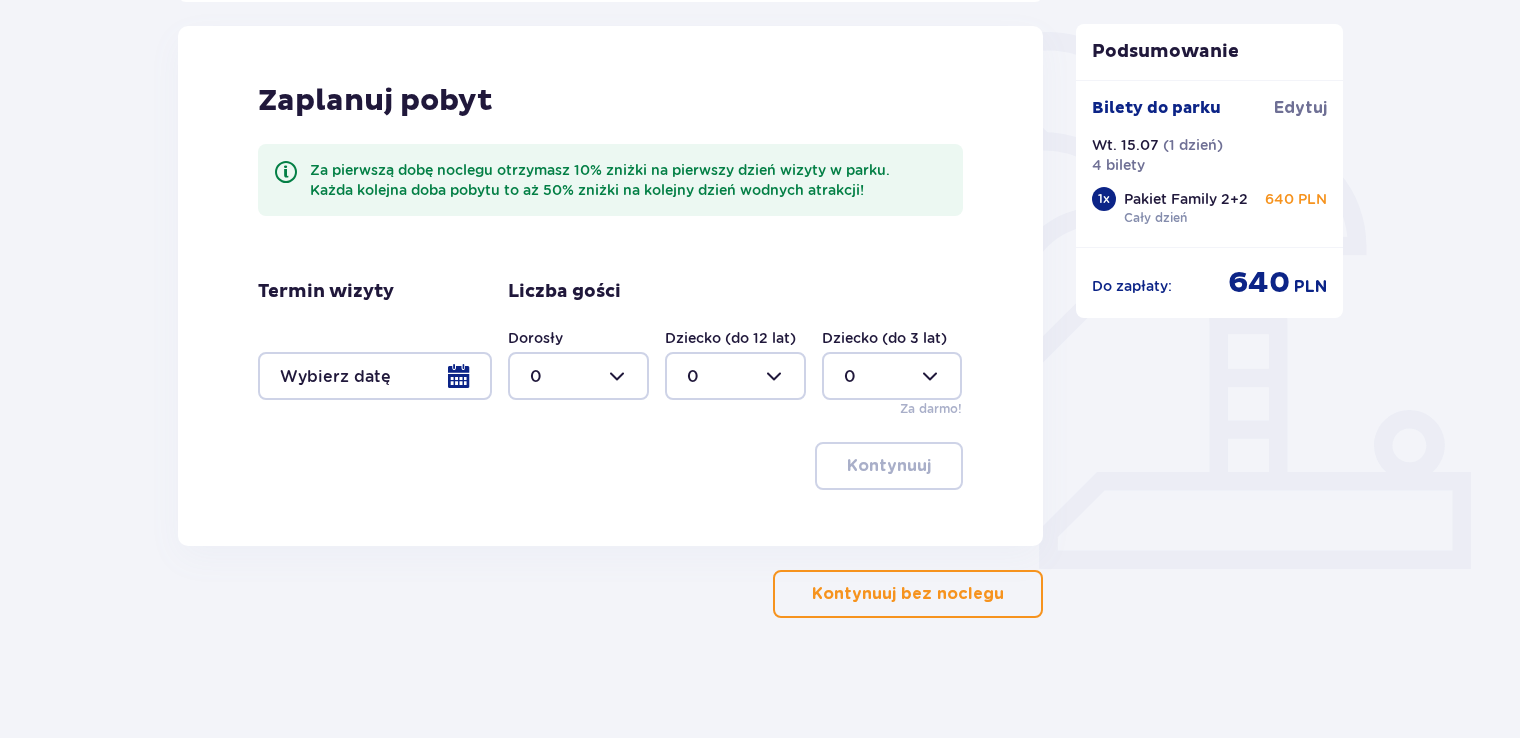 click on "Kontynuuj bez noclegu" at bounding box center (908, 594) 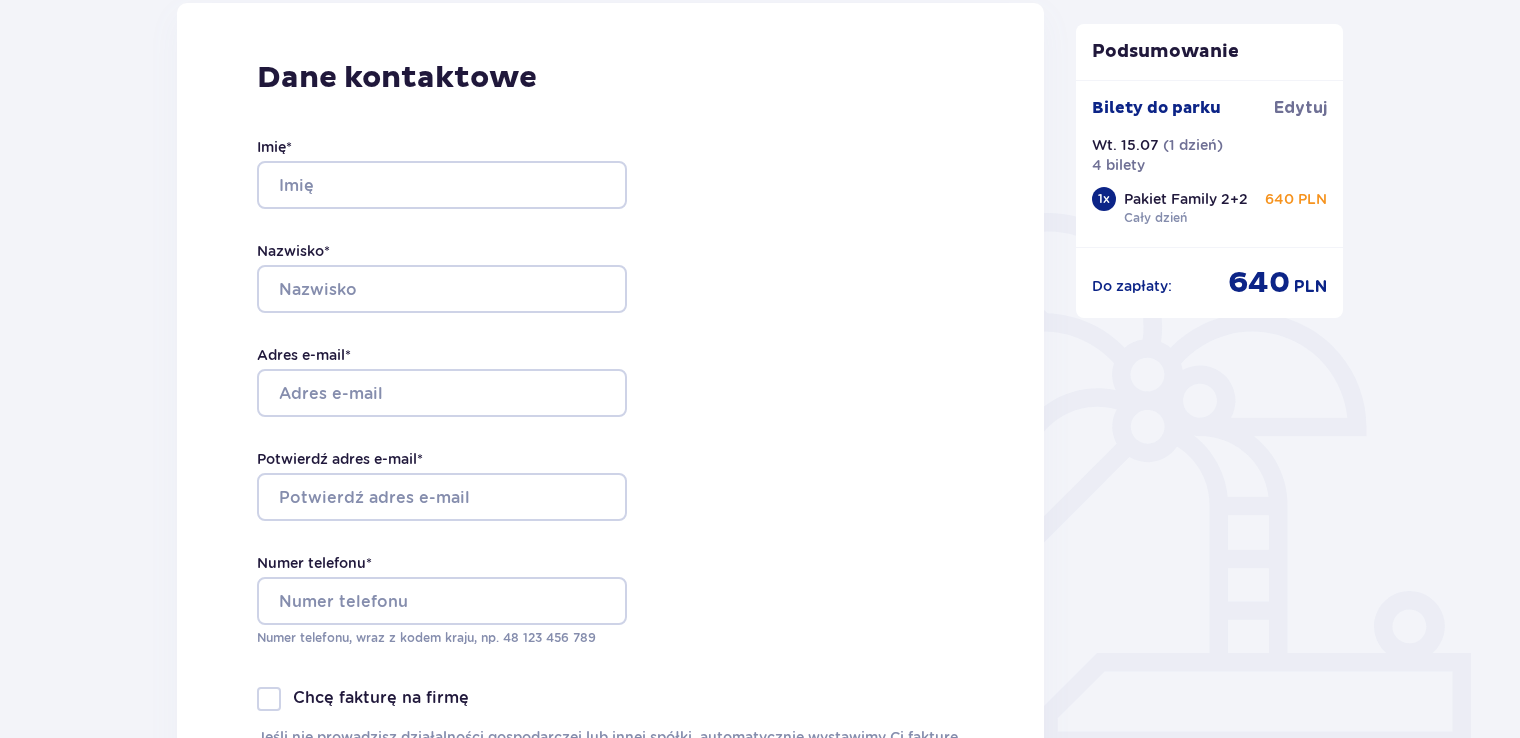 scroll, scrollTop: 280, scrollLeft: 0, axis: vertical 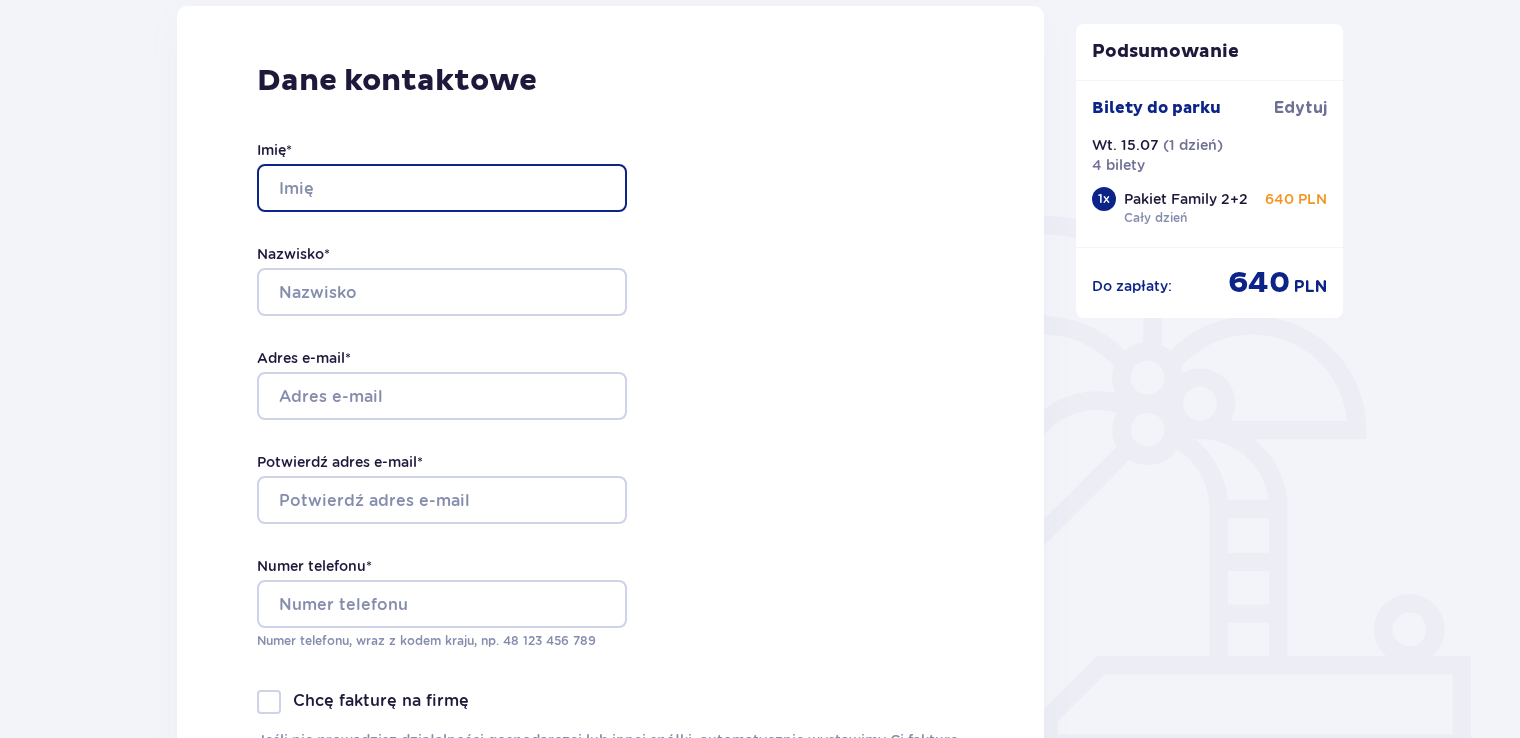 click on "Imię *" at bounding box center (442, 188) 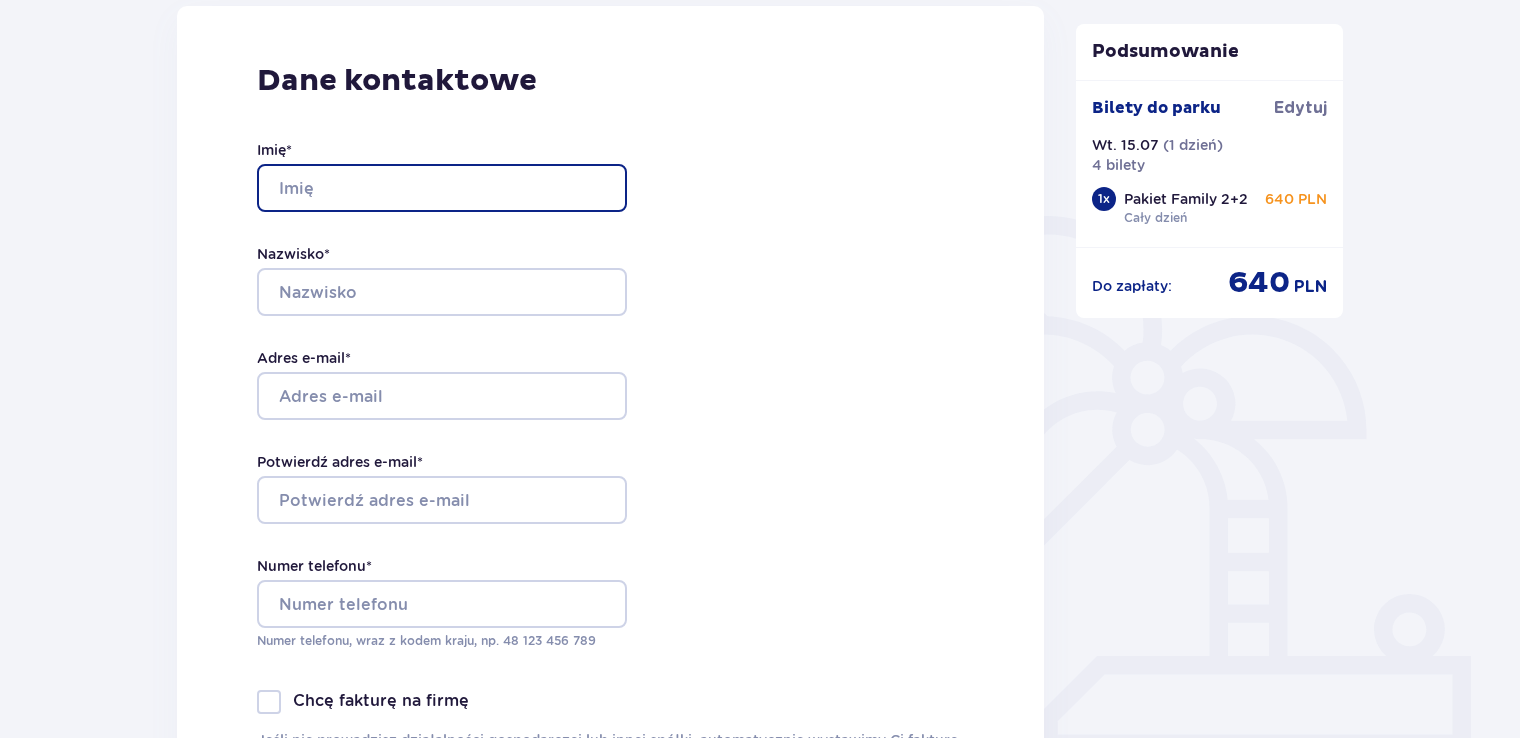 type on "Krystyna" 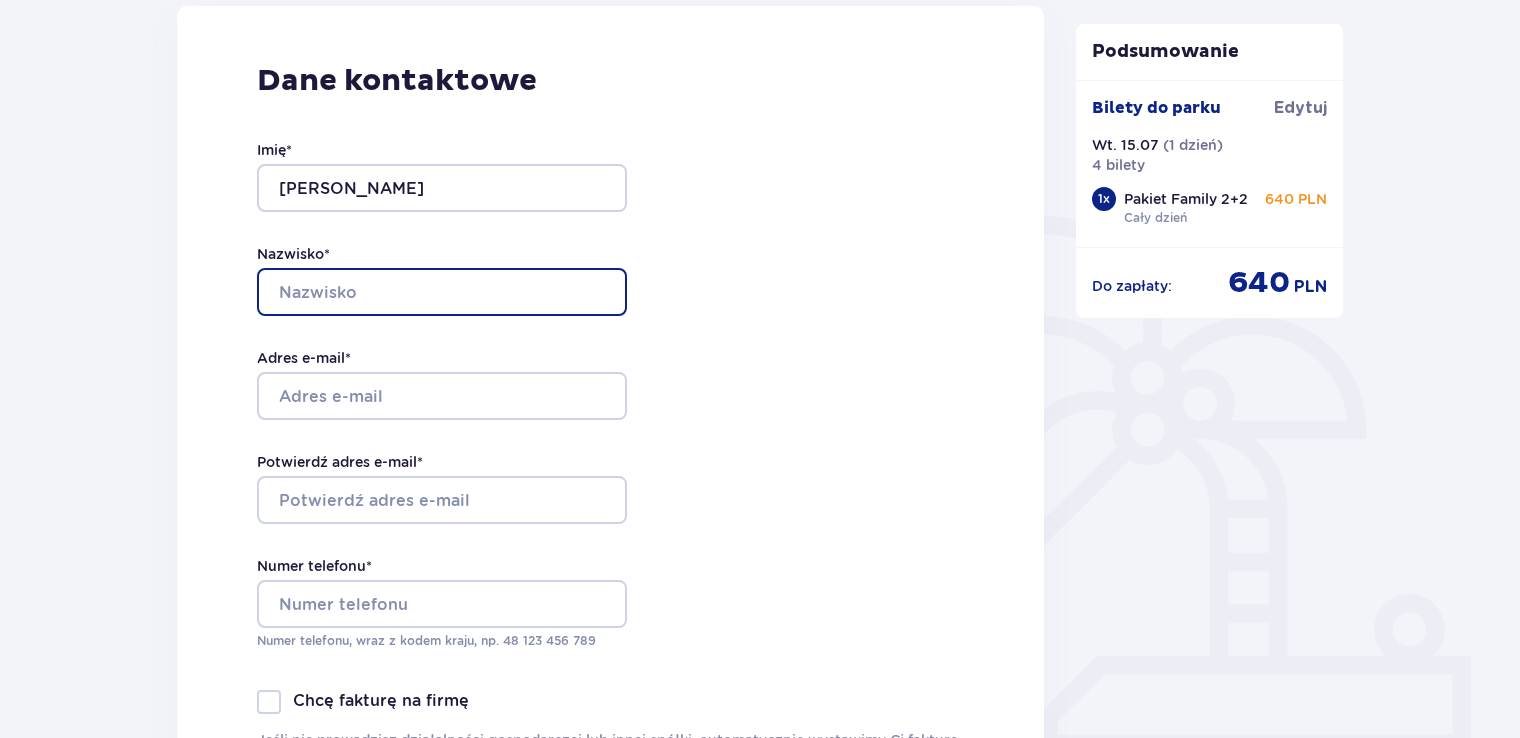 type on "Ekstowicz" 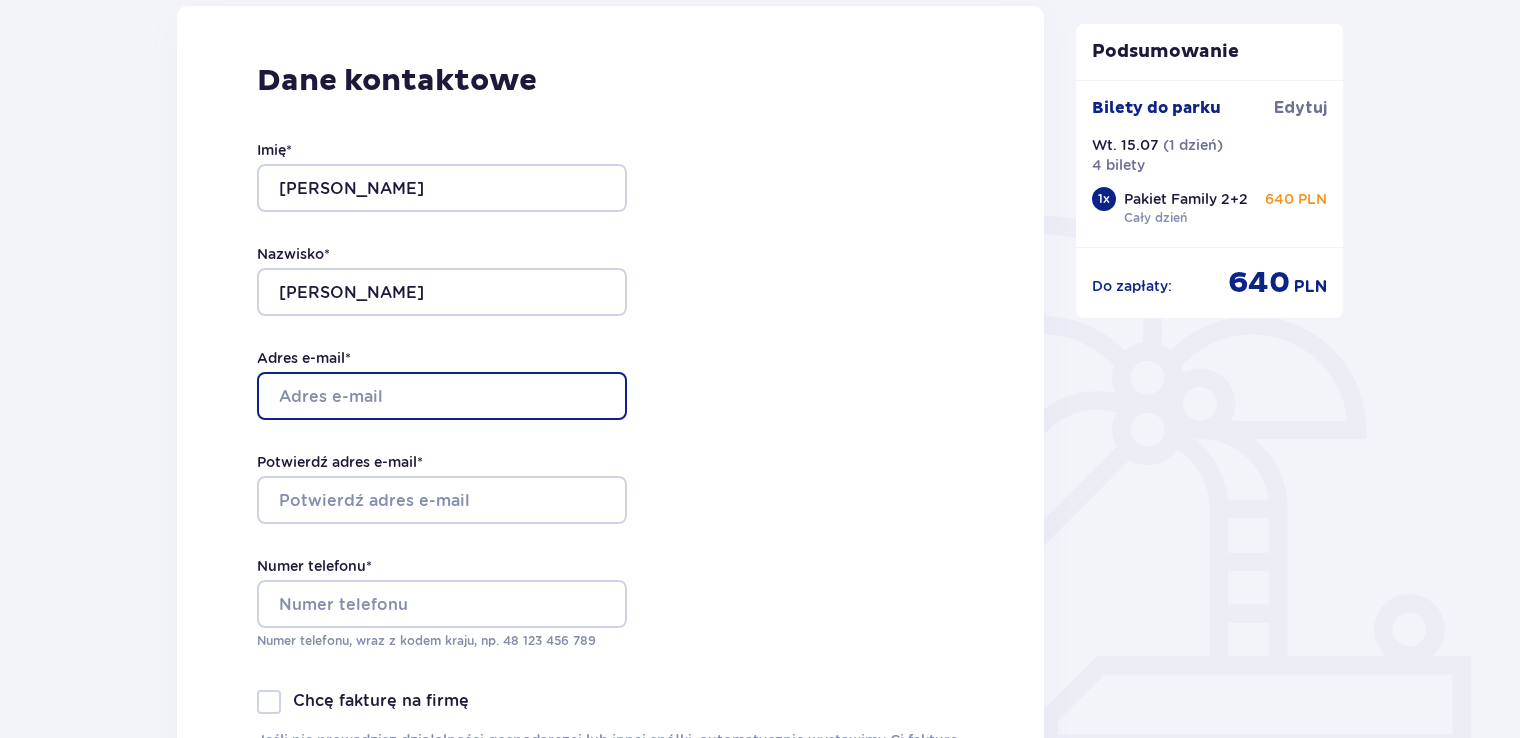 type on "krystynaekstowicz@wp.pl" 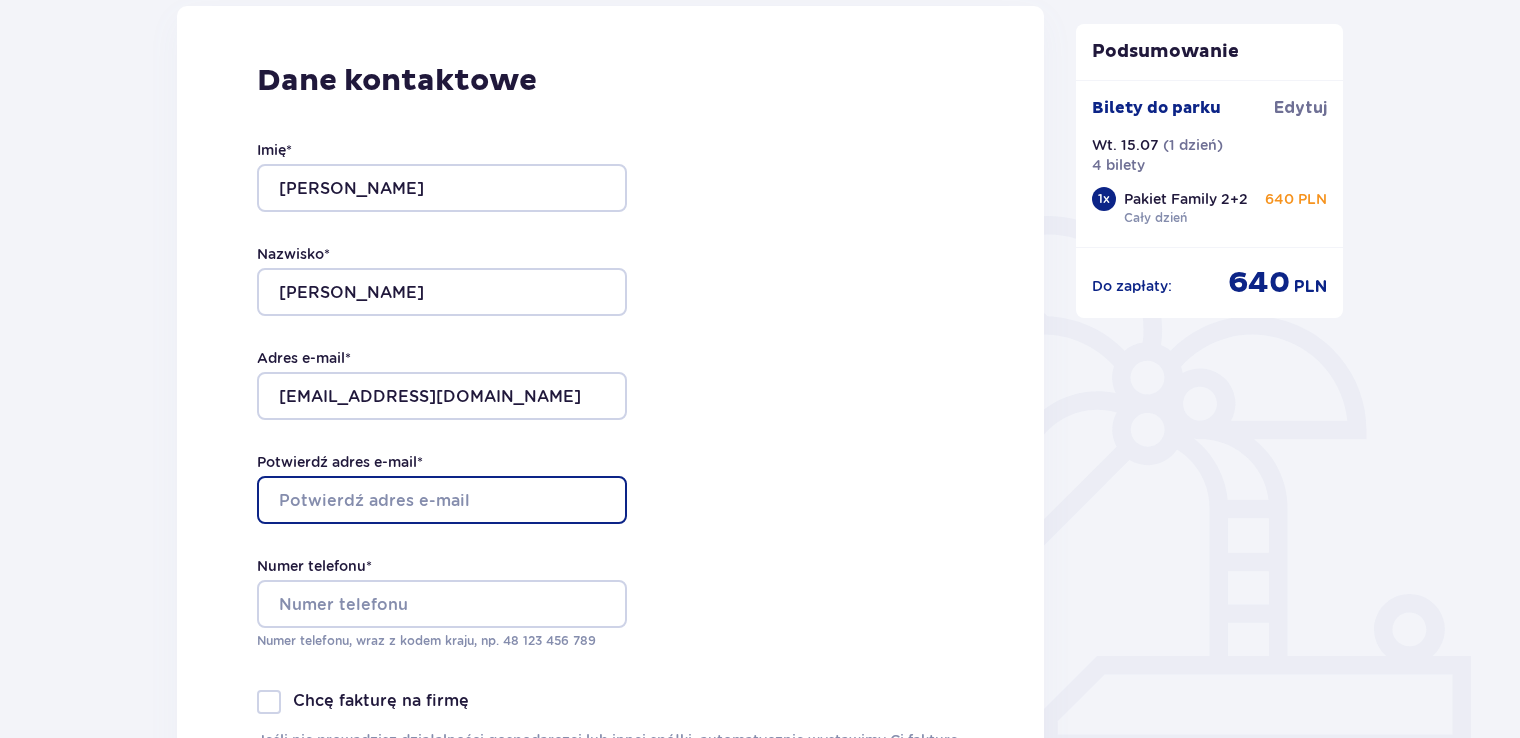 type on "krystynaekstowicz@wp.pl" 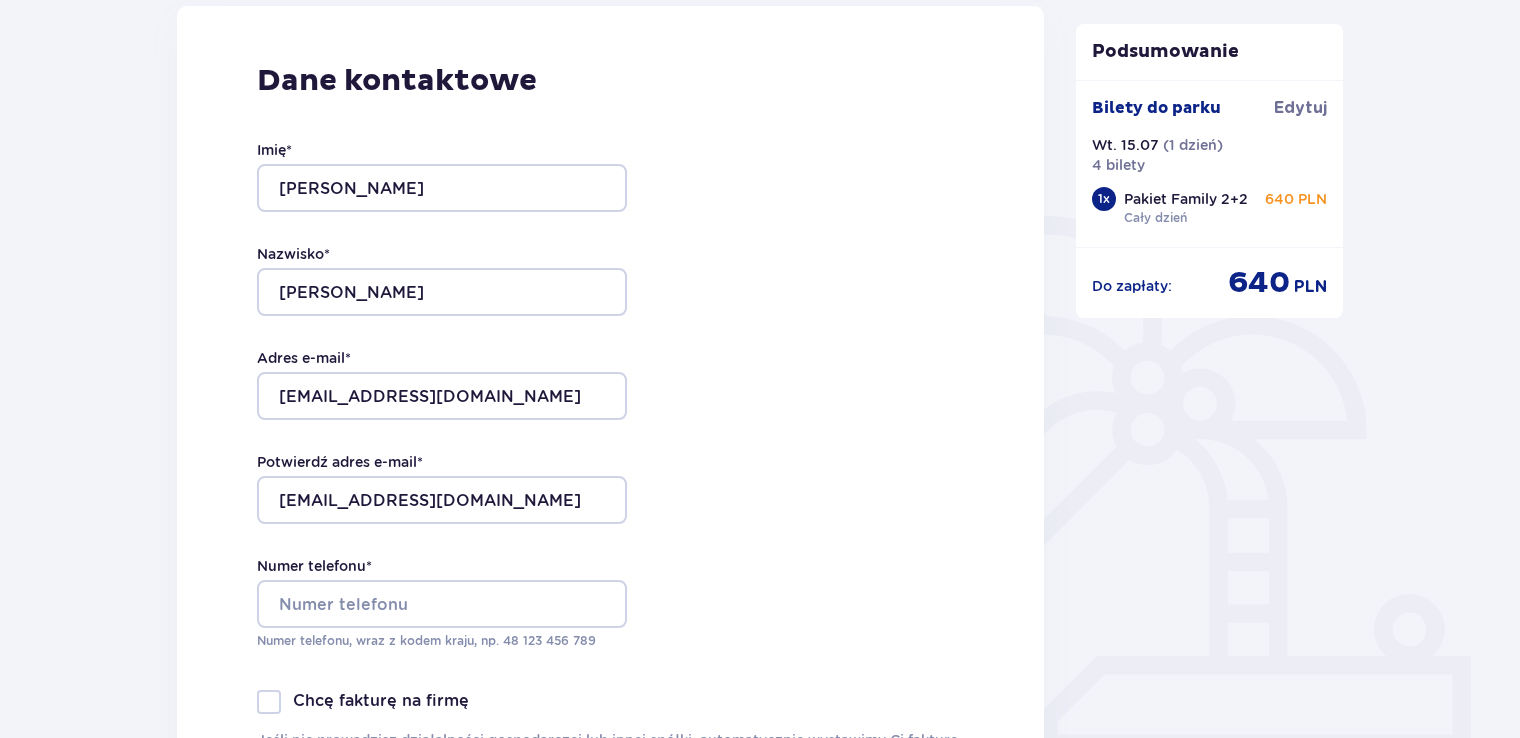 click on "Dane kontaktowe Imię * Krystyna Nazwisko * Ekstowicz Adres e-mail * krystynaekstowicz@wp.pl Potwierdź adres e-mail * krystynaekstowicz@wp.pl Numer telefonu * Numer telefonu, wraz z kodem kraju, np. 48 ​123 ​456 ​789 Chcę fakturę na firmę Jeśli nie prowadzisz działalności gospodarczej lub innej spółki, automatycznie wystawimy Ci fakturę imienną. Dodaj adres do faktury imiennej" at bounding box center (610, 426) 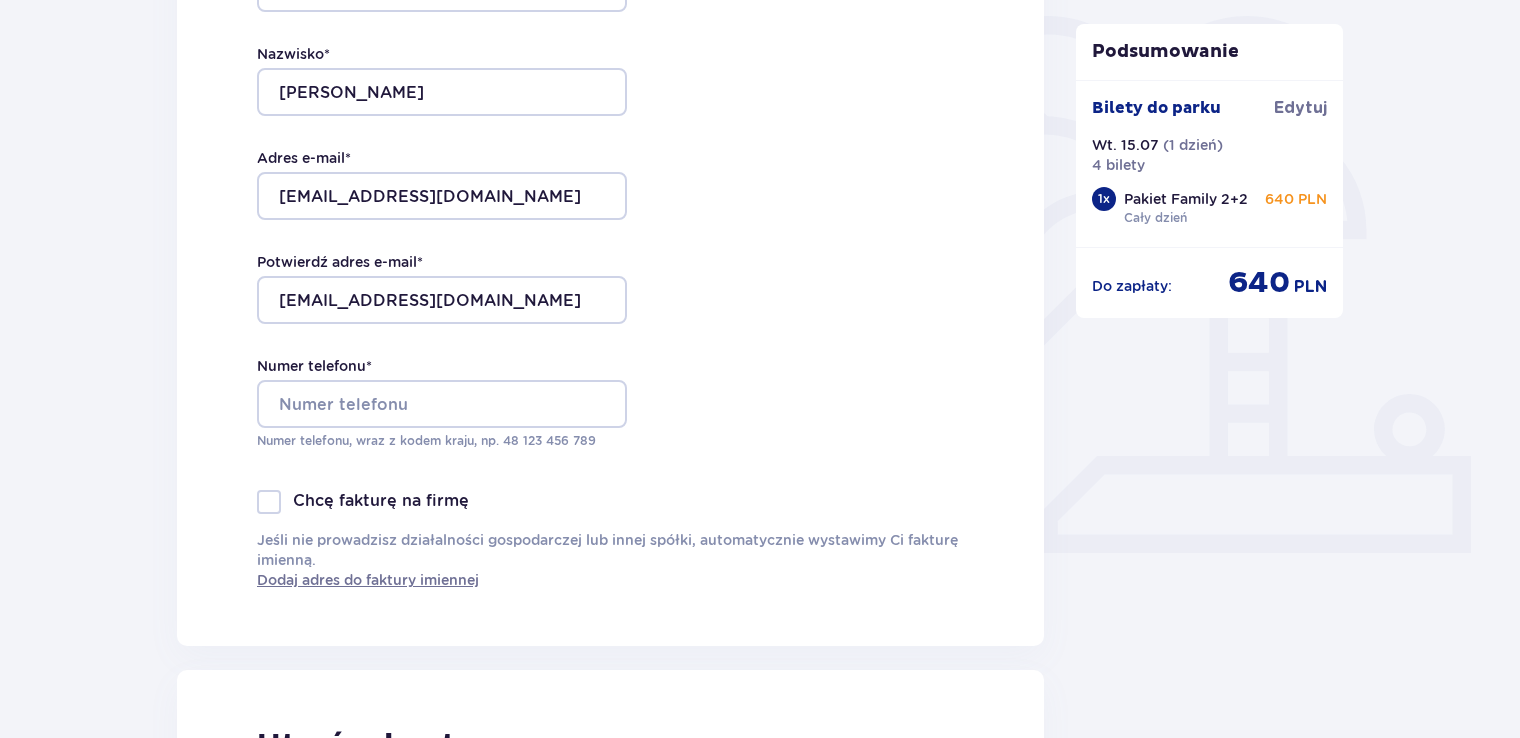 scroll, scrollTop: 520, scrollLeft: 0, axis: vertical 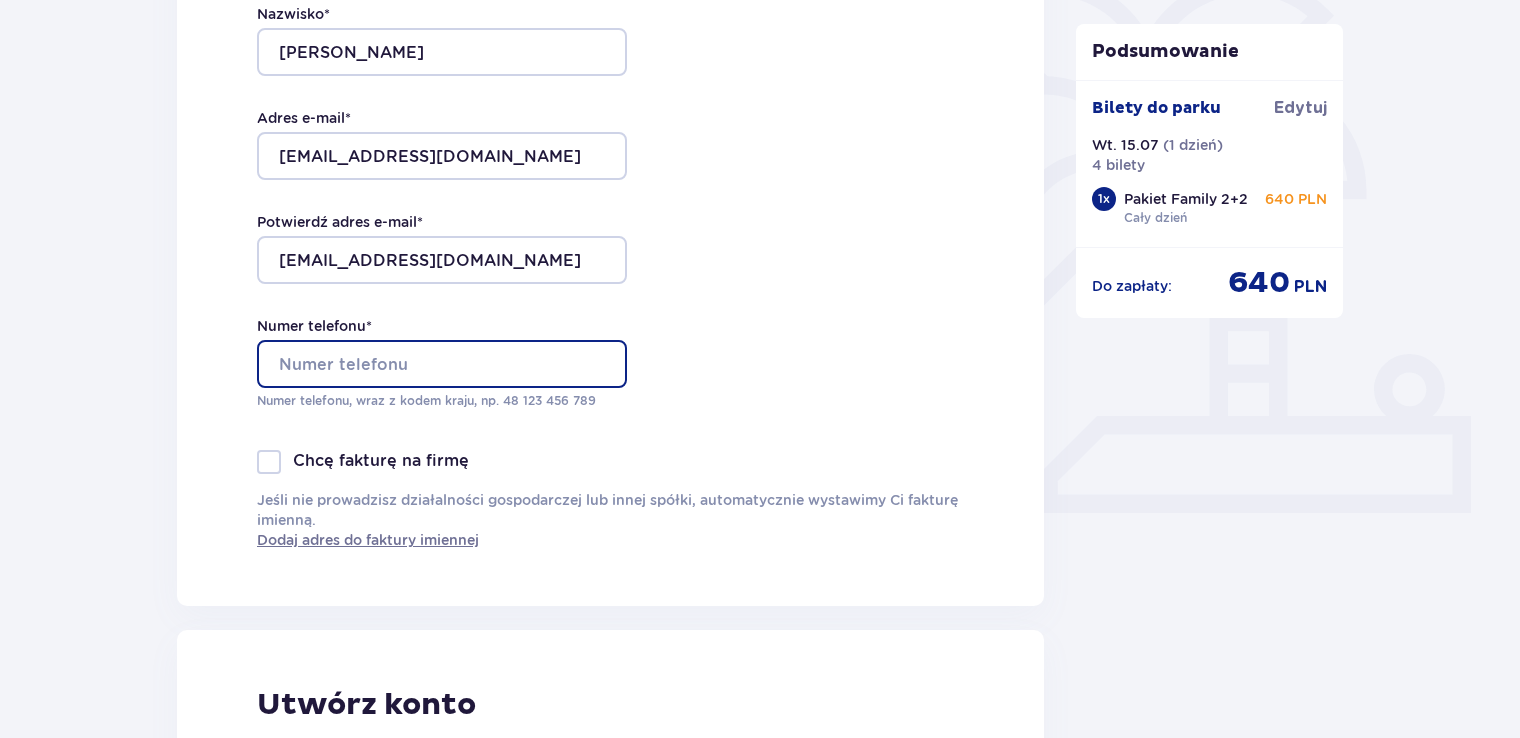 click on "Numer telefonu *" at bounding box center (442, 364) 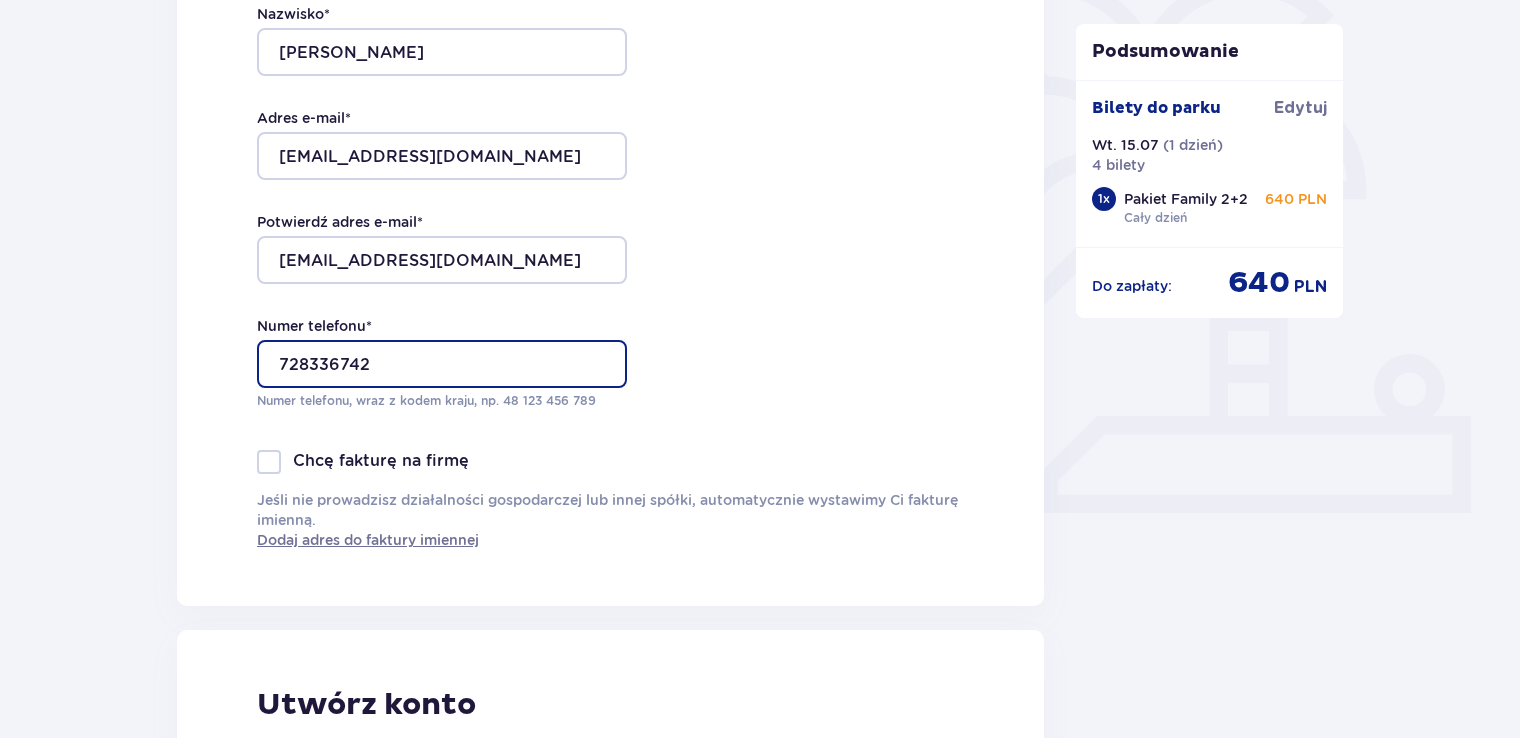 click on "728336742" at bounding box center (442, 364) 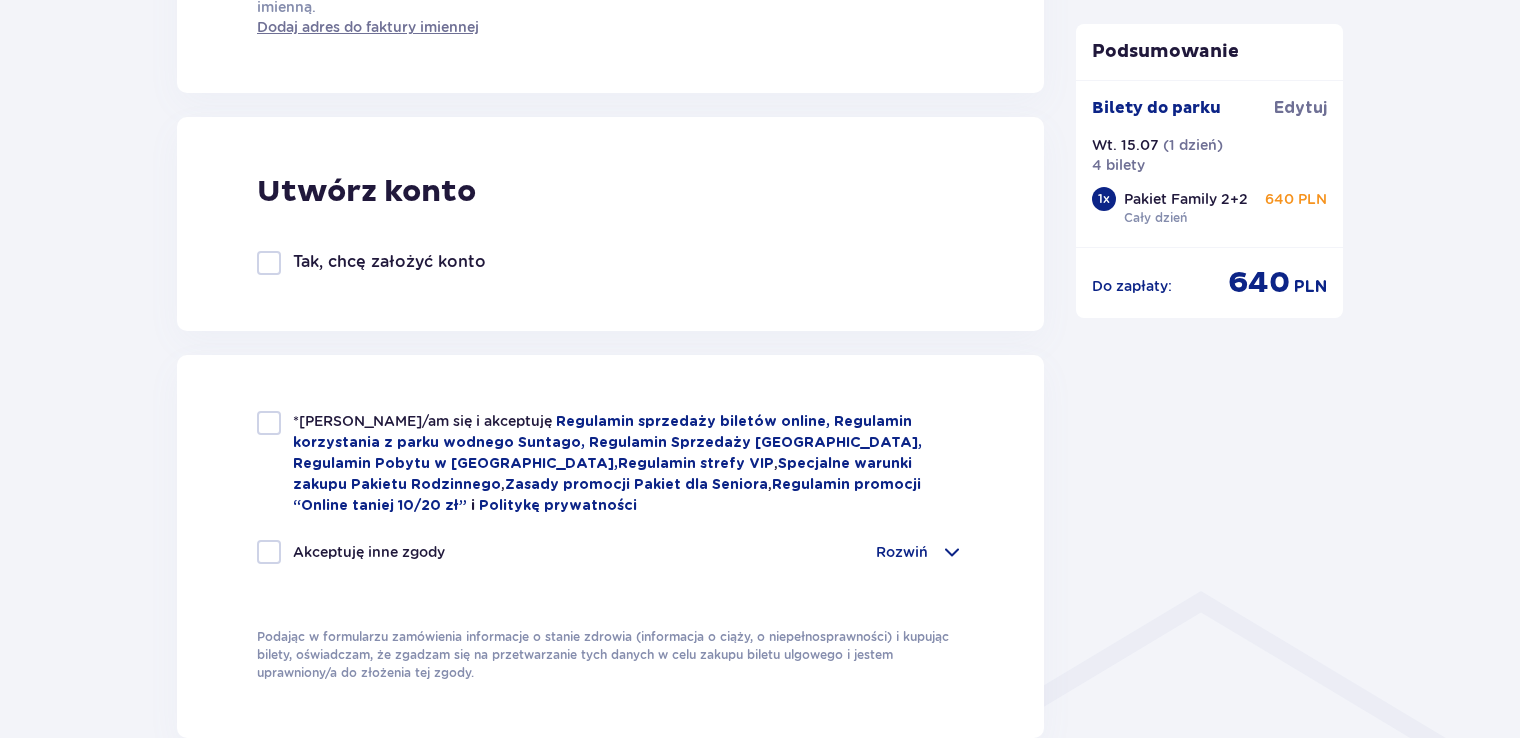 scroll, scrollTop: 1036, scrollLeft: 0, axis: vertical 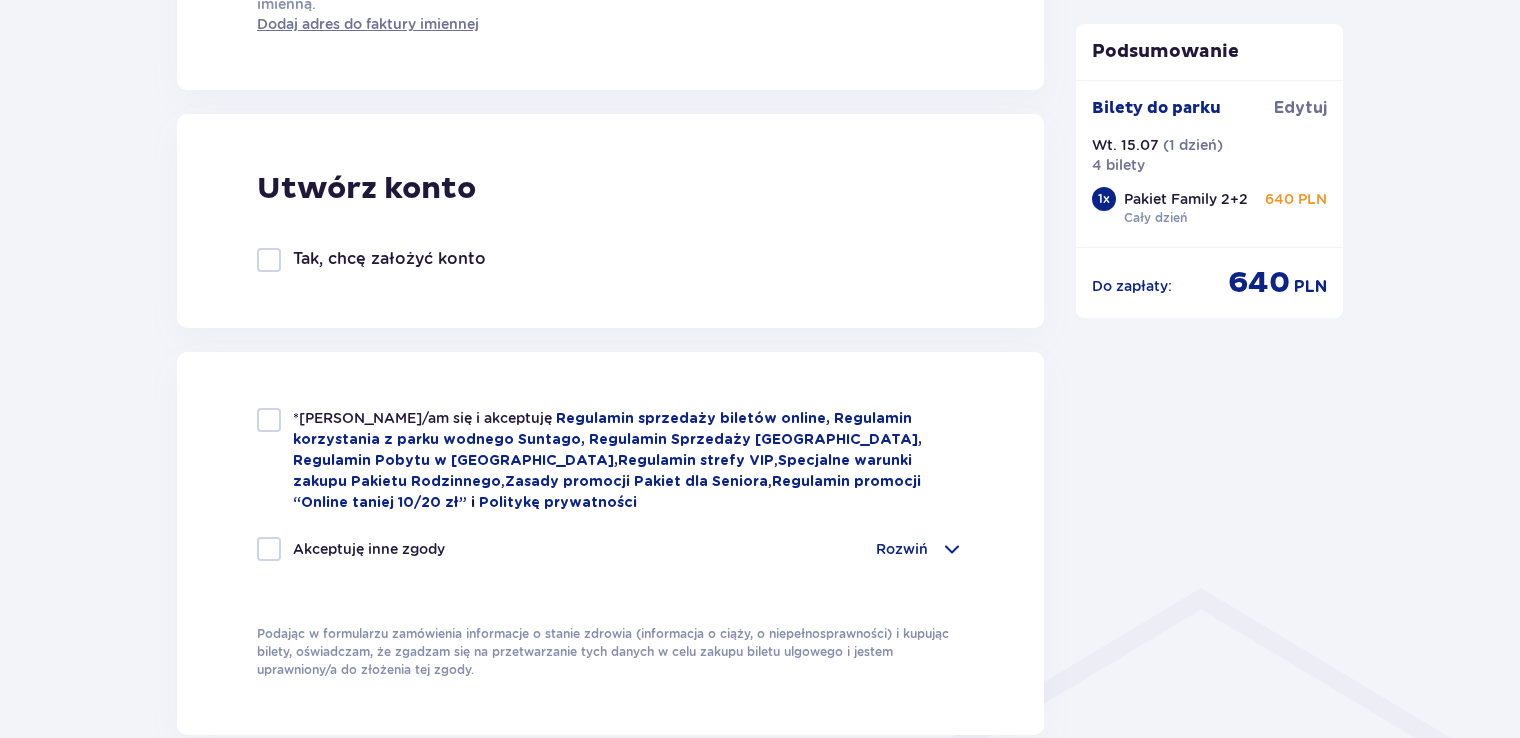 type on "48728336742" 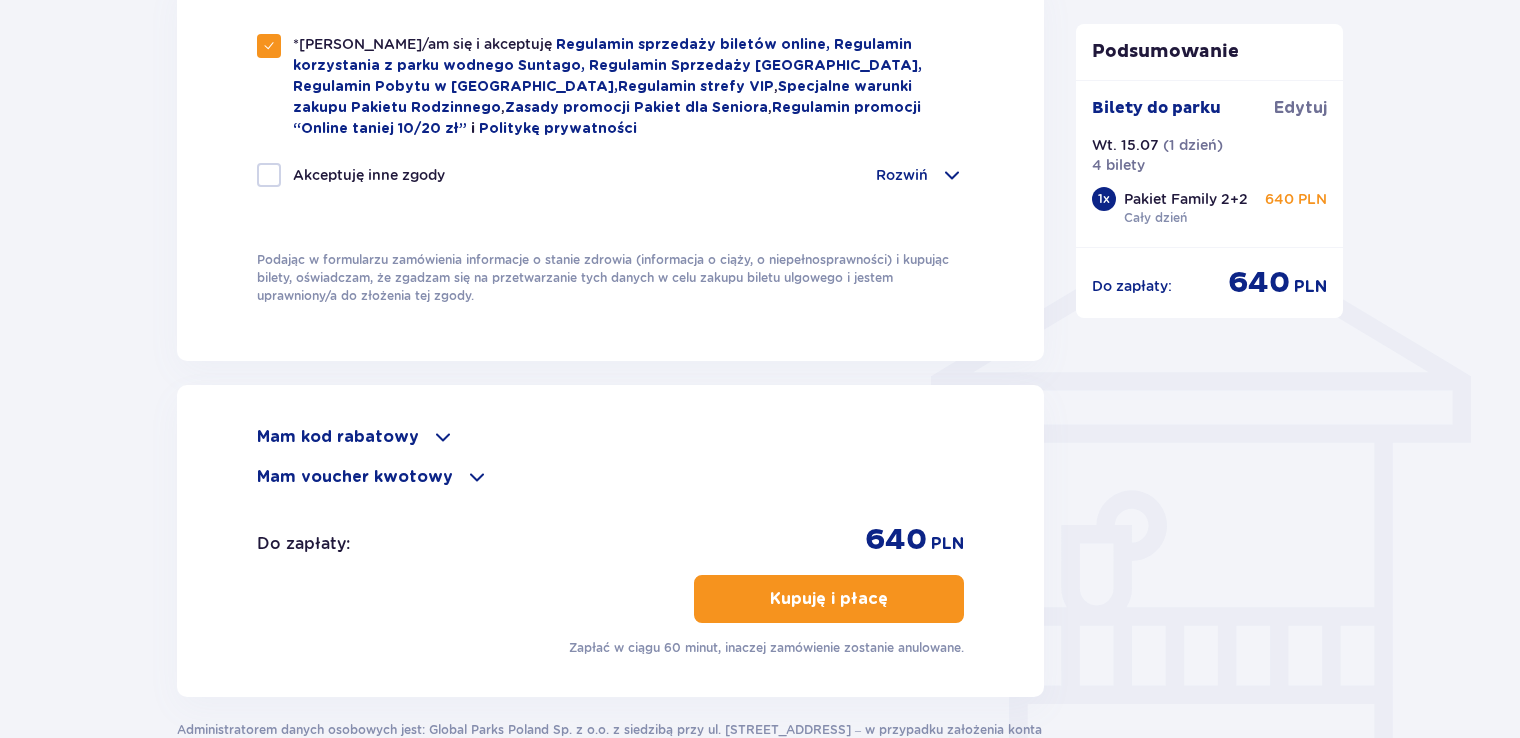 scroll, scrollTop: 1430, scrollLeft: 0, axis: vertical 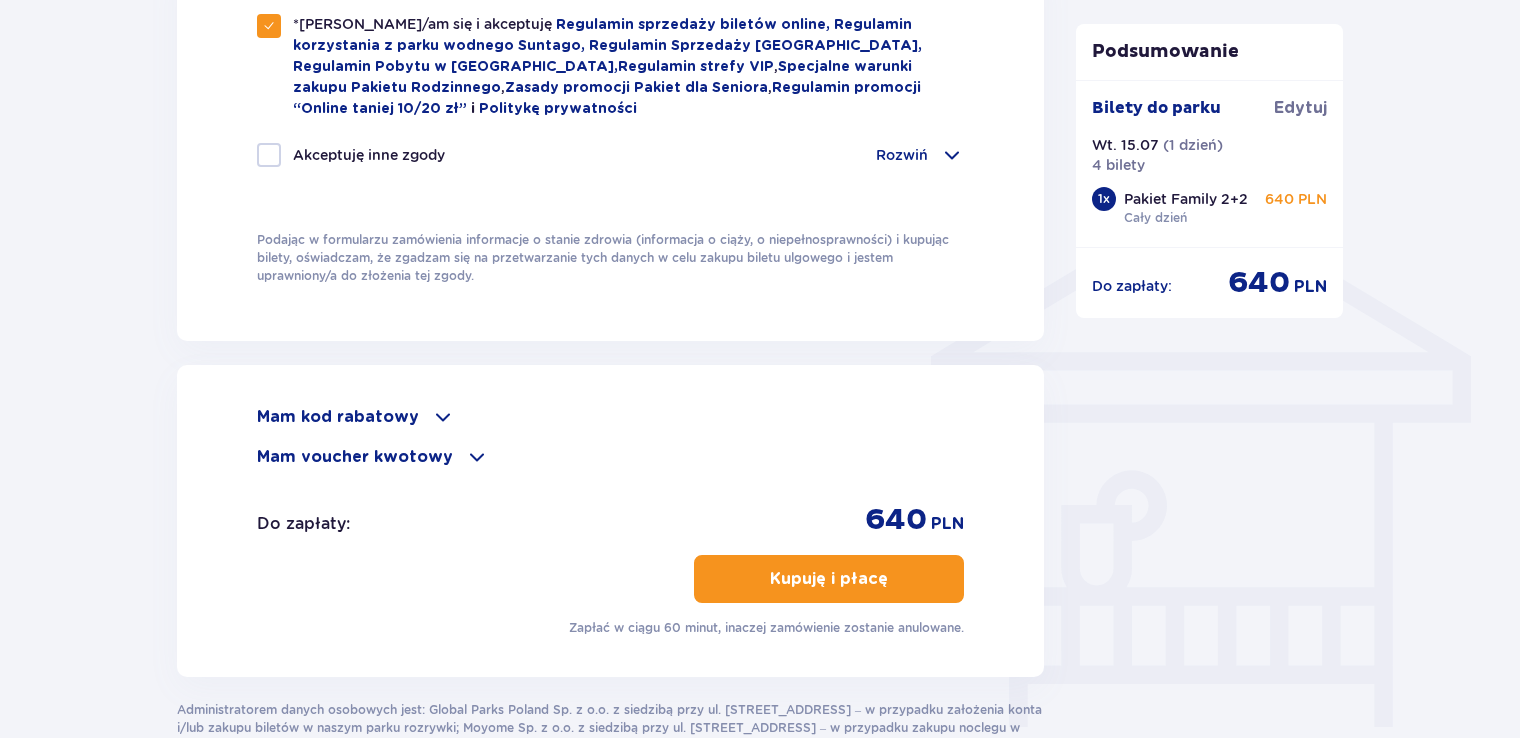 click on "Mam kod rabatowy Zastosuj Mam voucher kwotowy Zastosuj" at bounding box center (610, 437) 